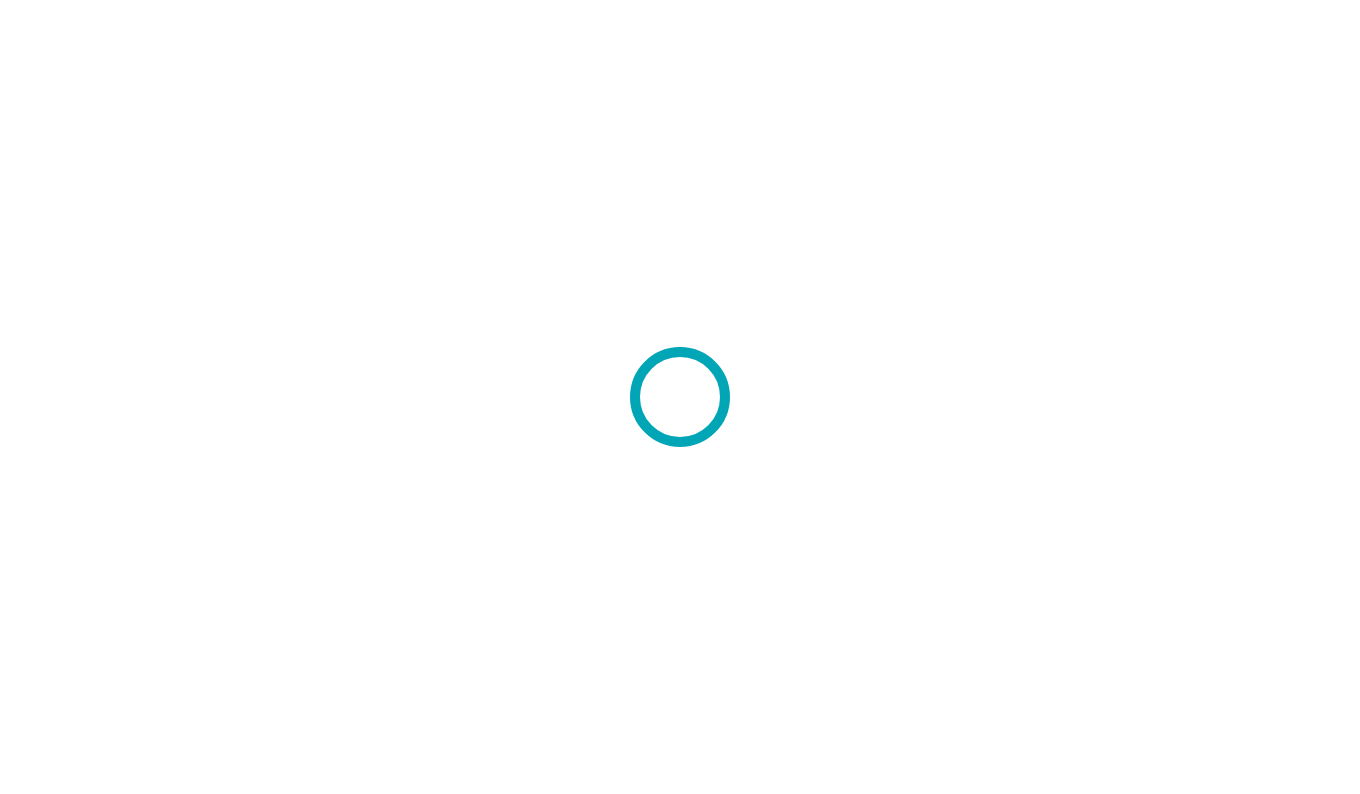 scroll, scrollTop: 0, scrollLeft: 0, axis: both 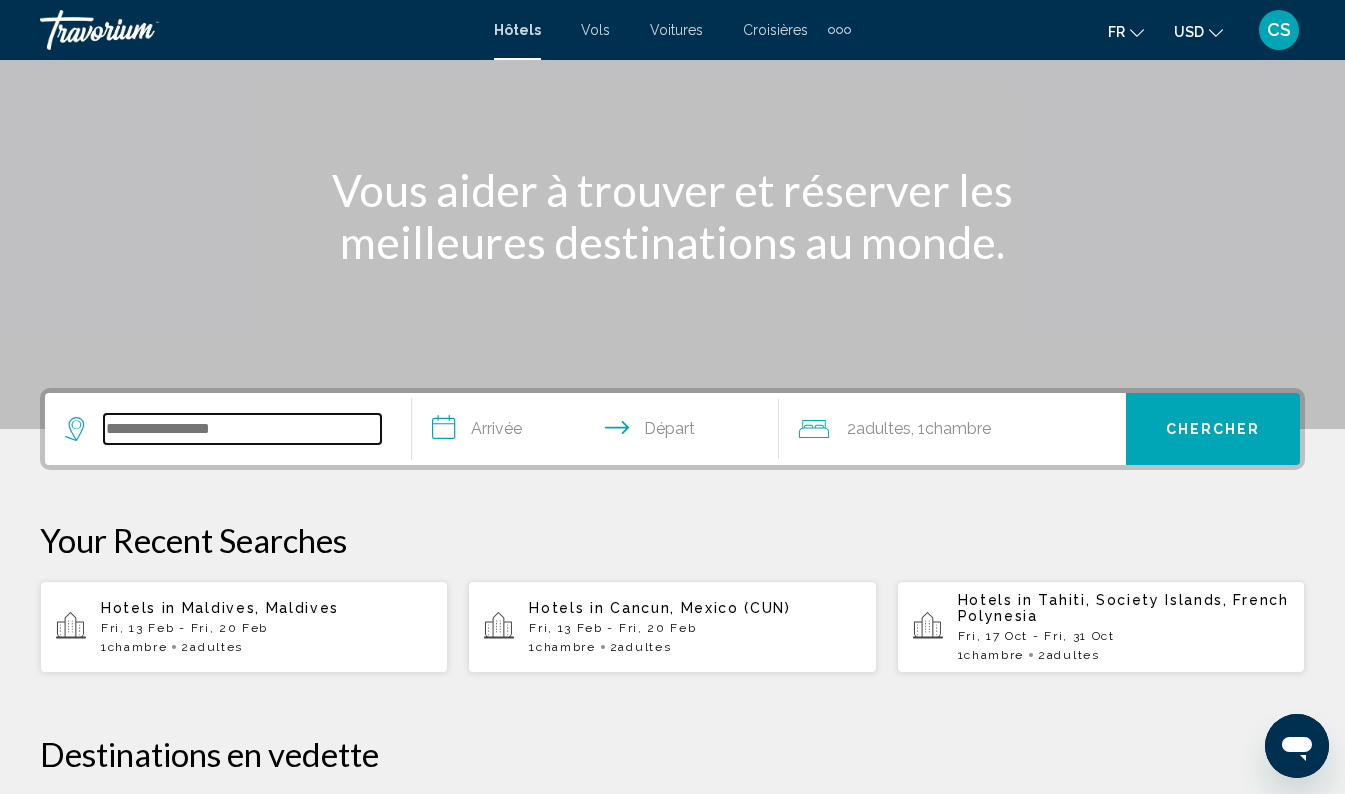 click at bounding box center [242, 429] 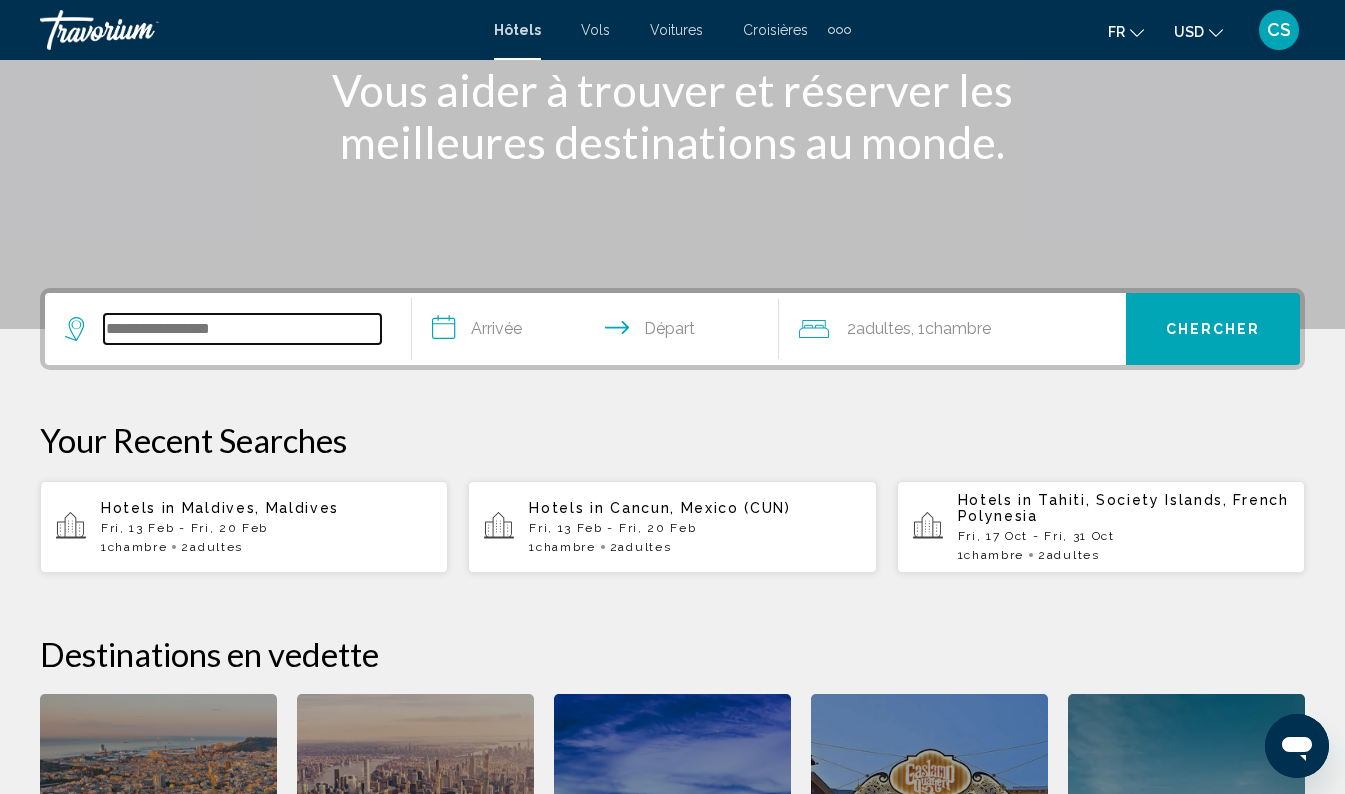 scroll, scrollTop: 262, scrollLeft: 0, axis: vertical 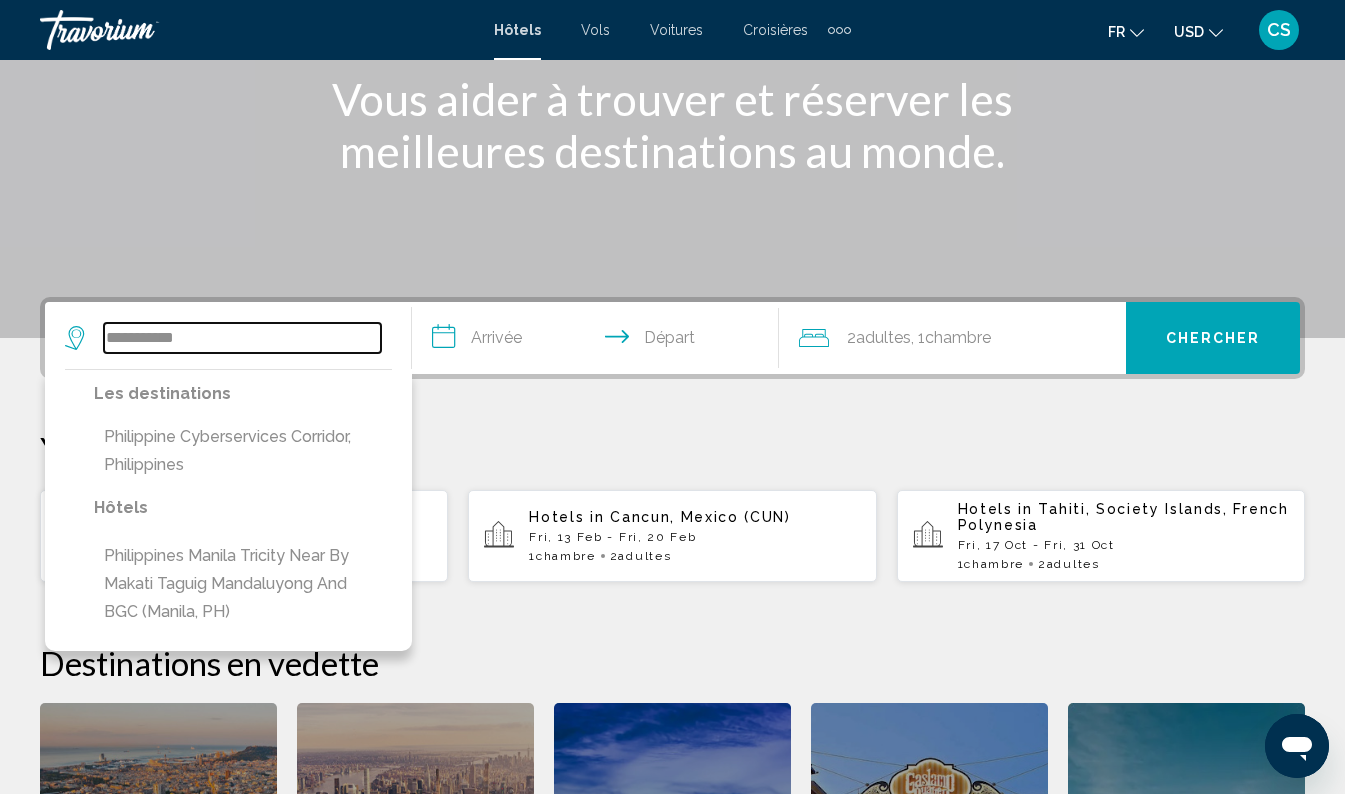 click on "**********" at bounding box center [242, 338] 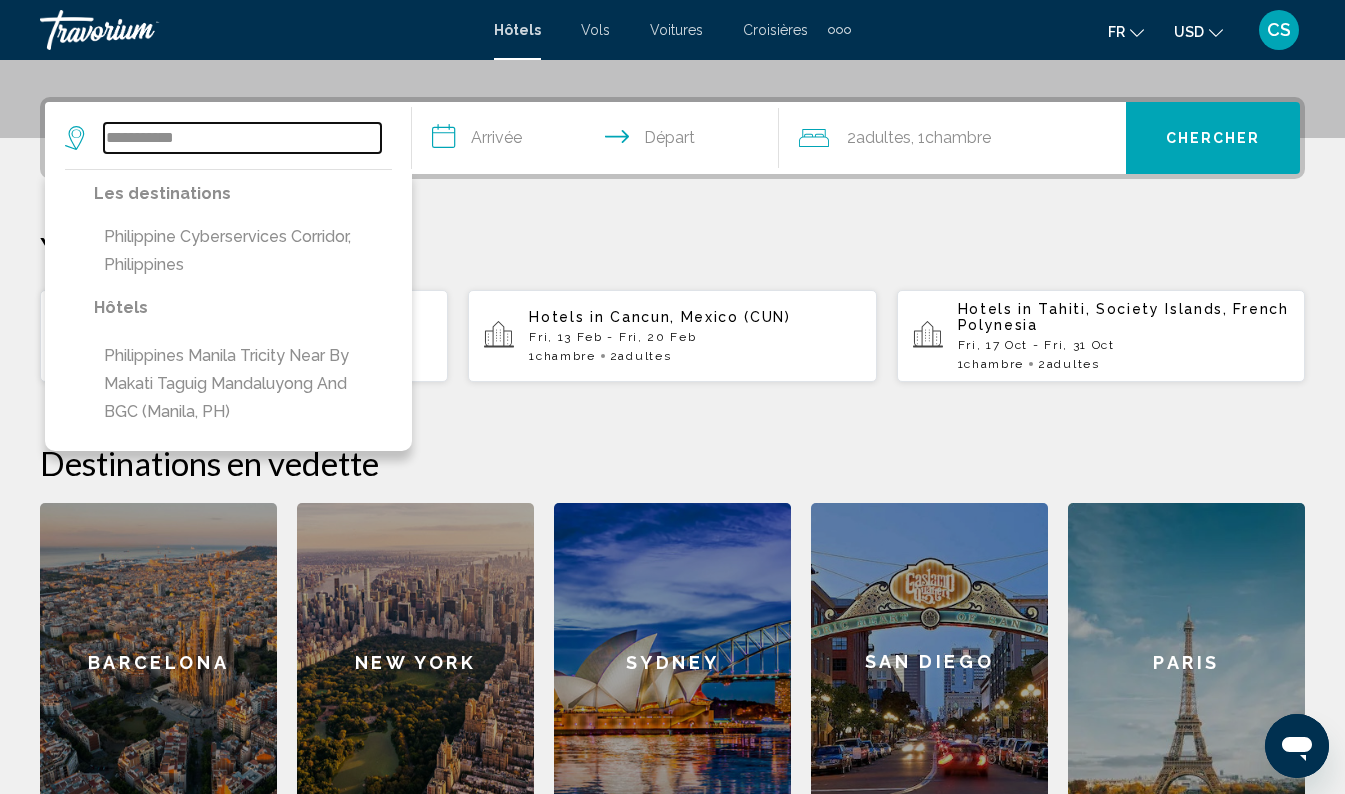 scroll, scrollTop: 494, scrollLeft: 0, axis: vertical 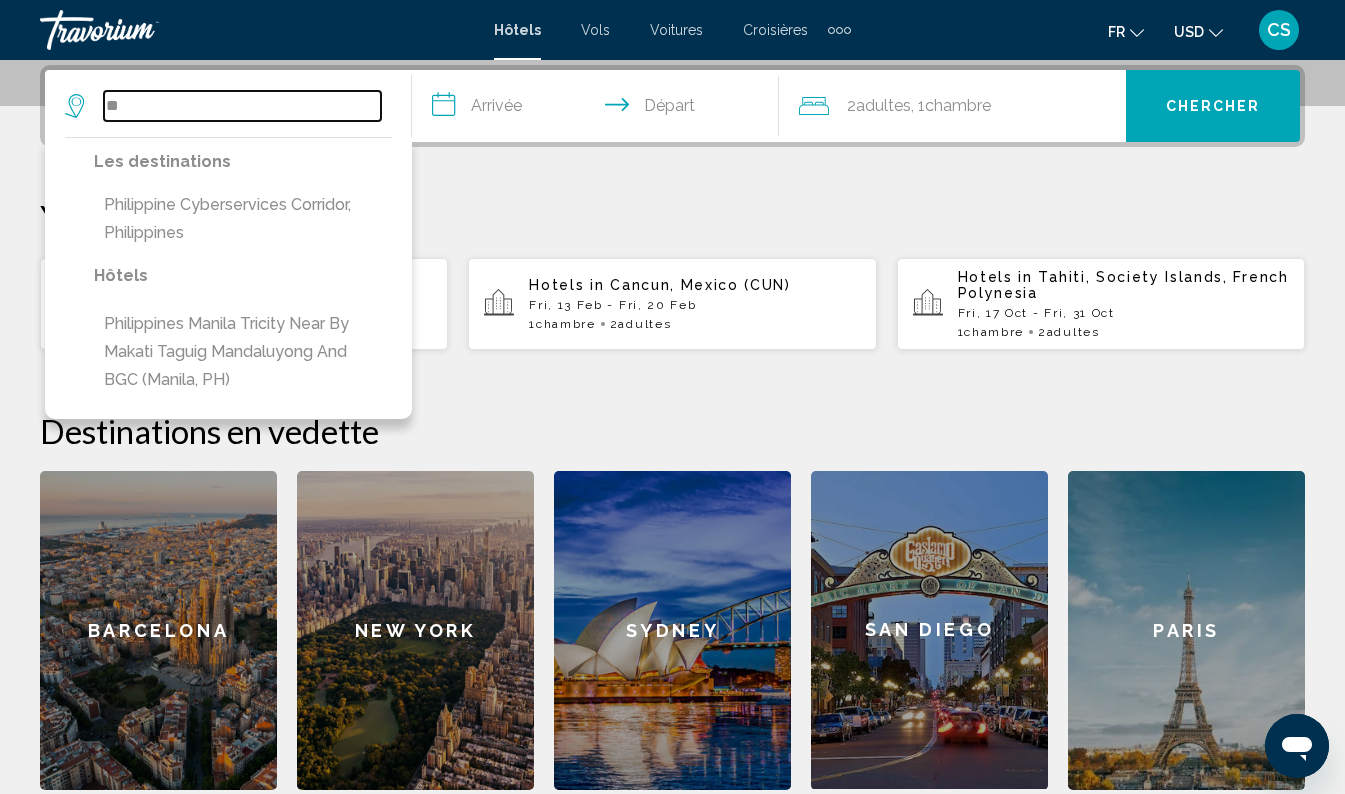 type on "*" 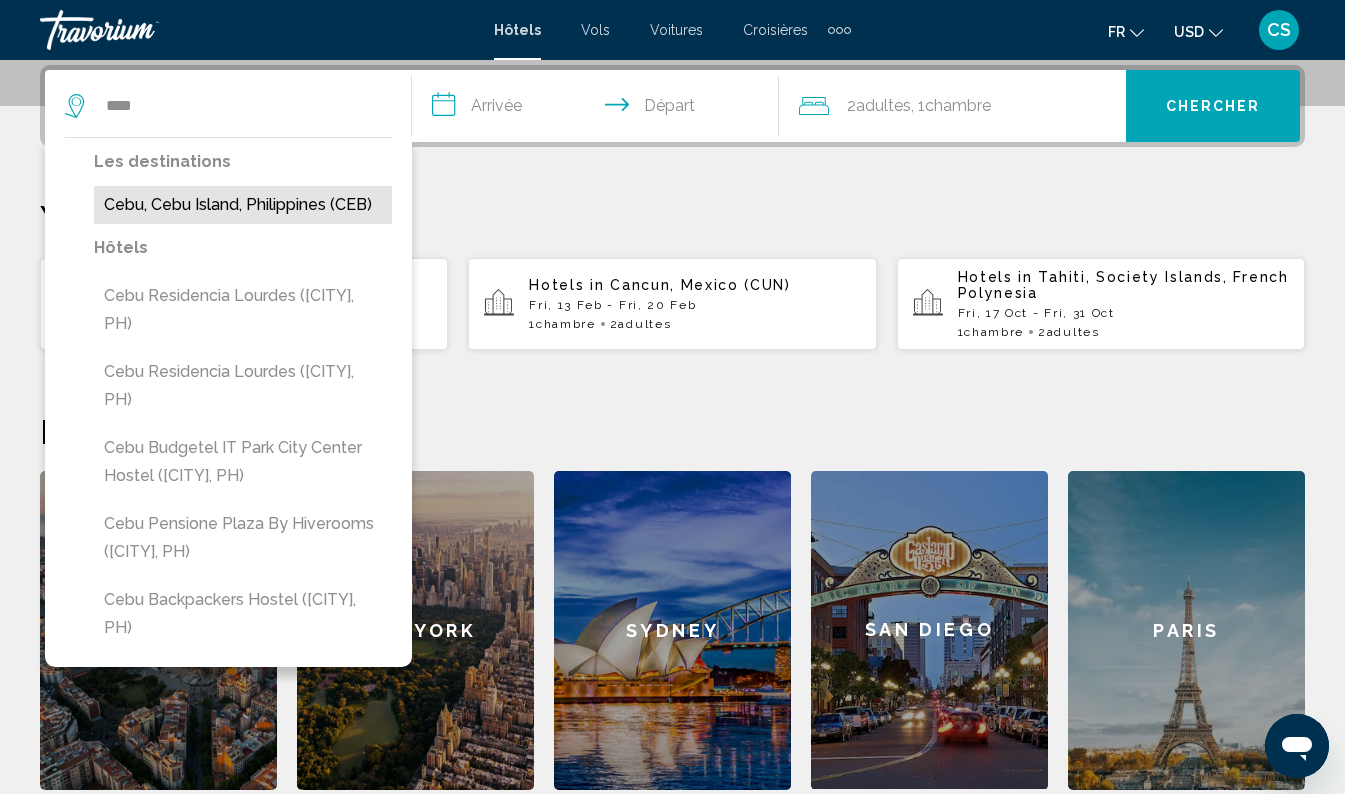 click on "Cebu, Cebu Island, Philippines (CEB)" at bounding box center (243, 205) 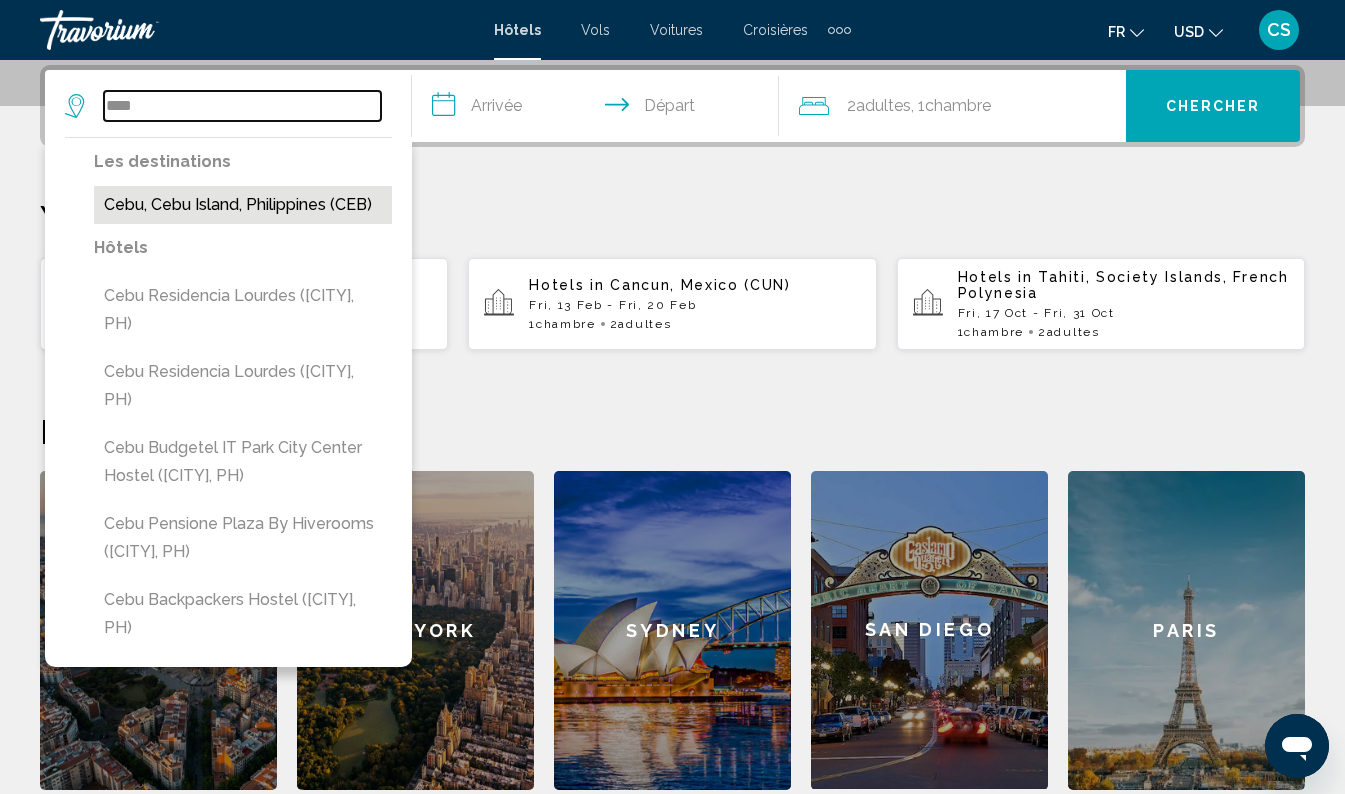 type on "**********" 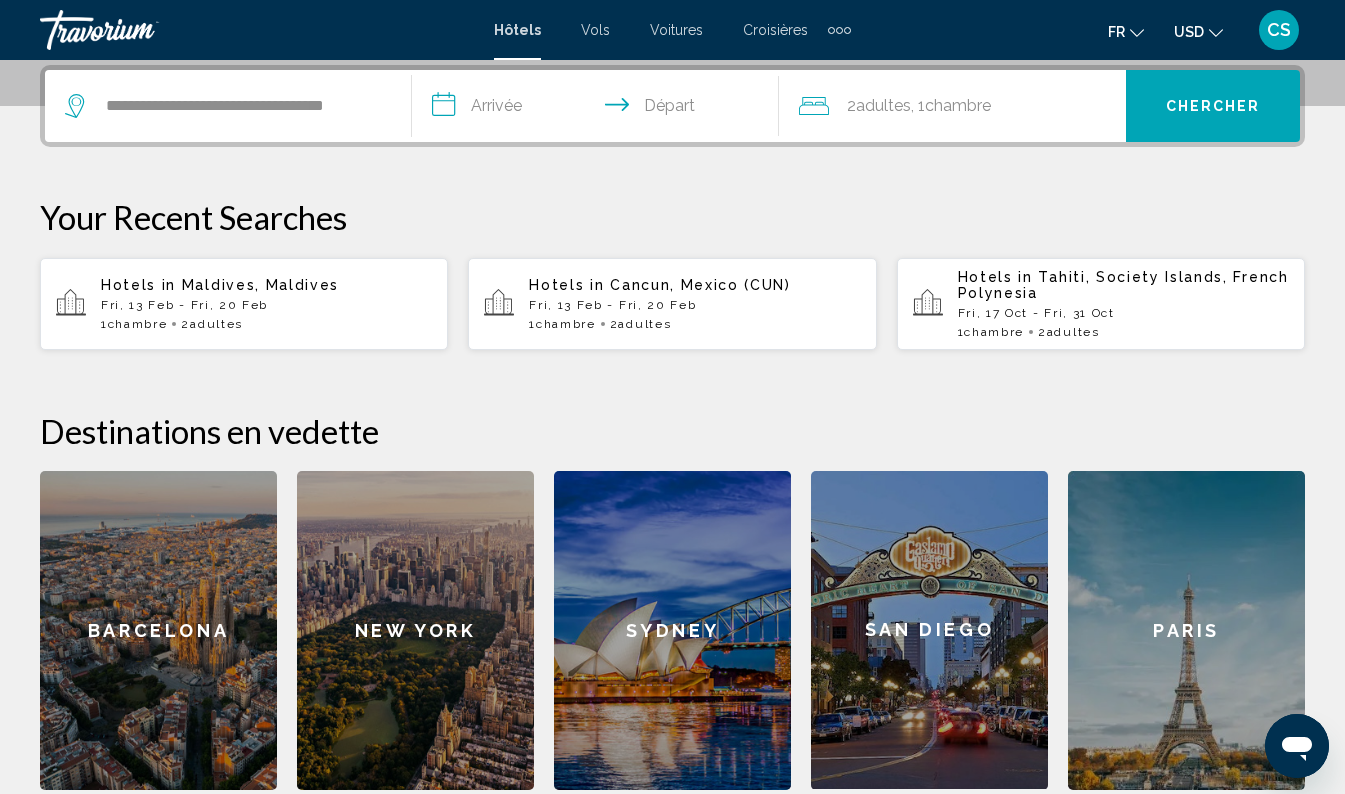 click on "**********" at bounding box center (599, 109) 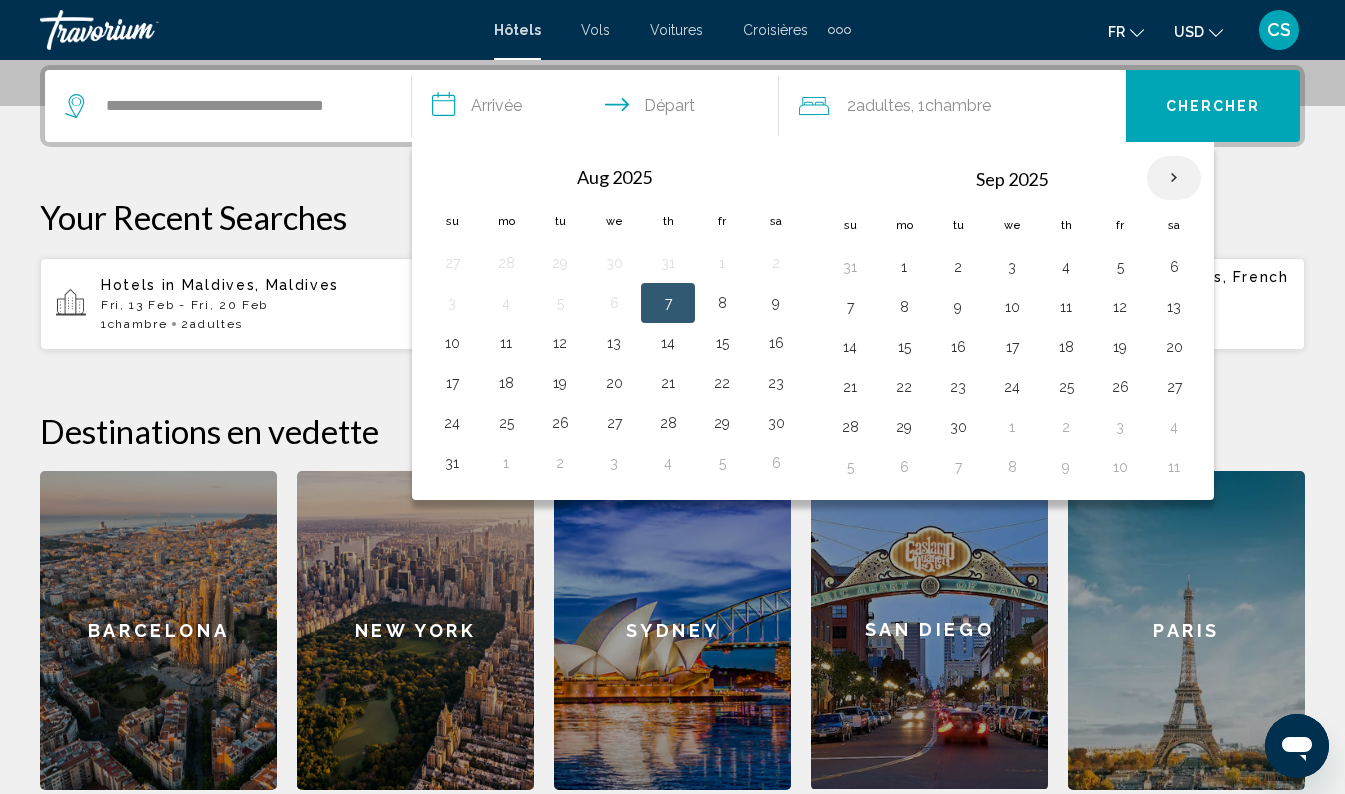 click at bounding box center (1174, 178) 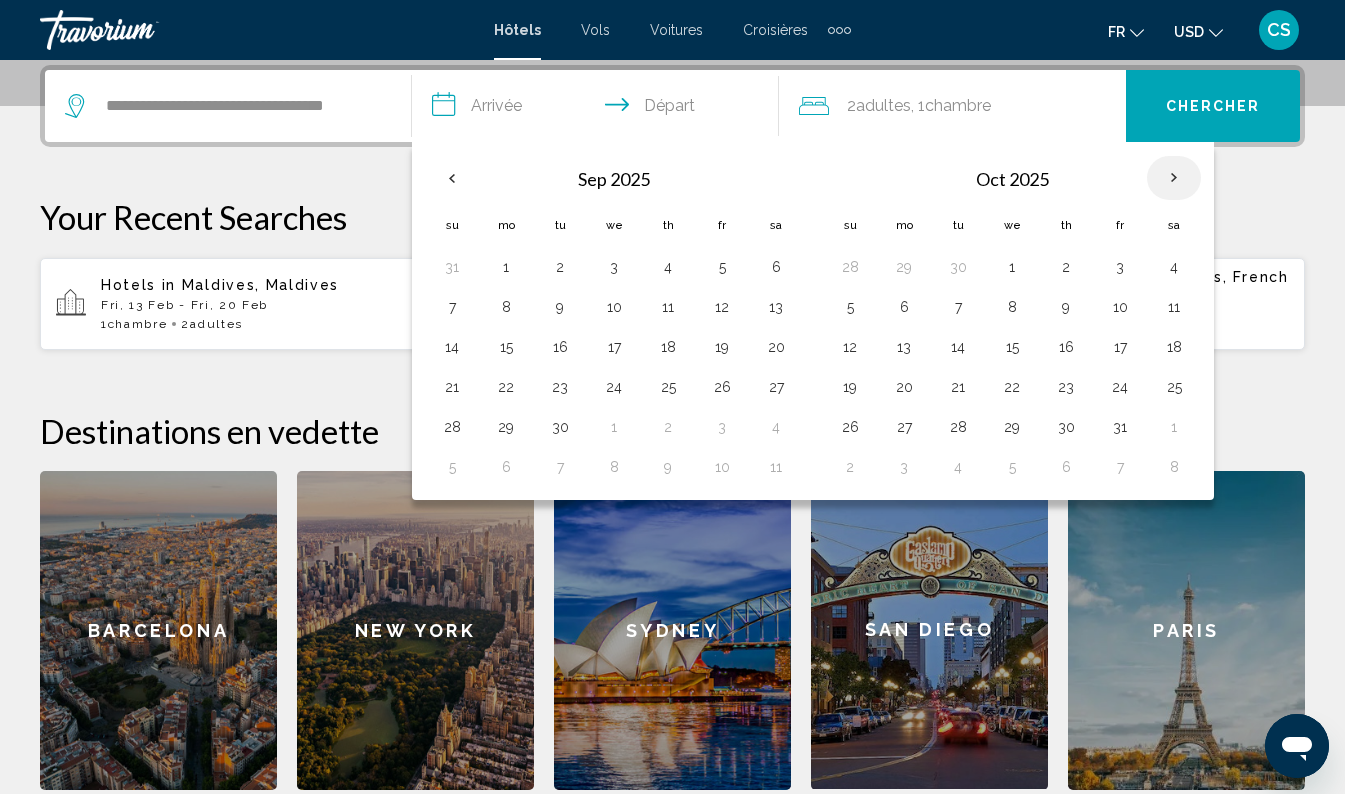 click at bounding box center (1174, 178) 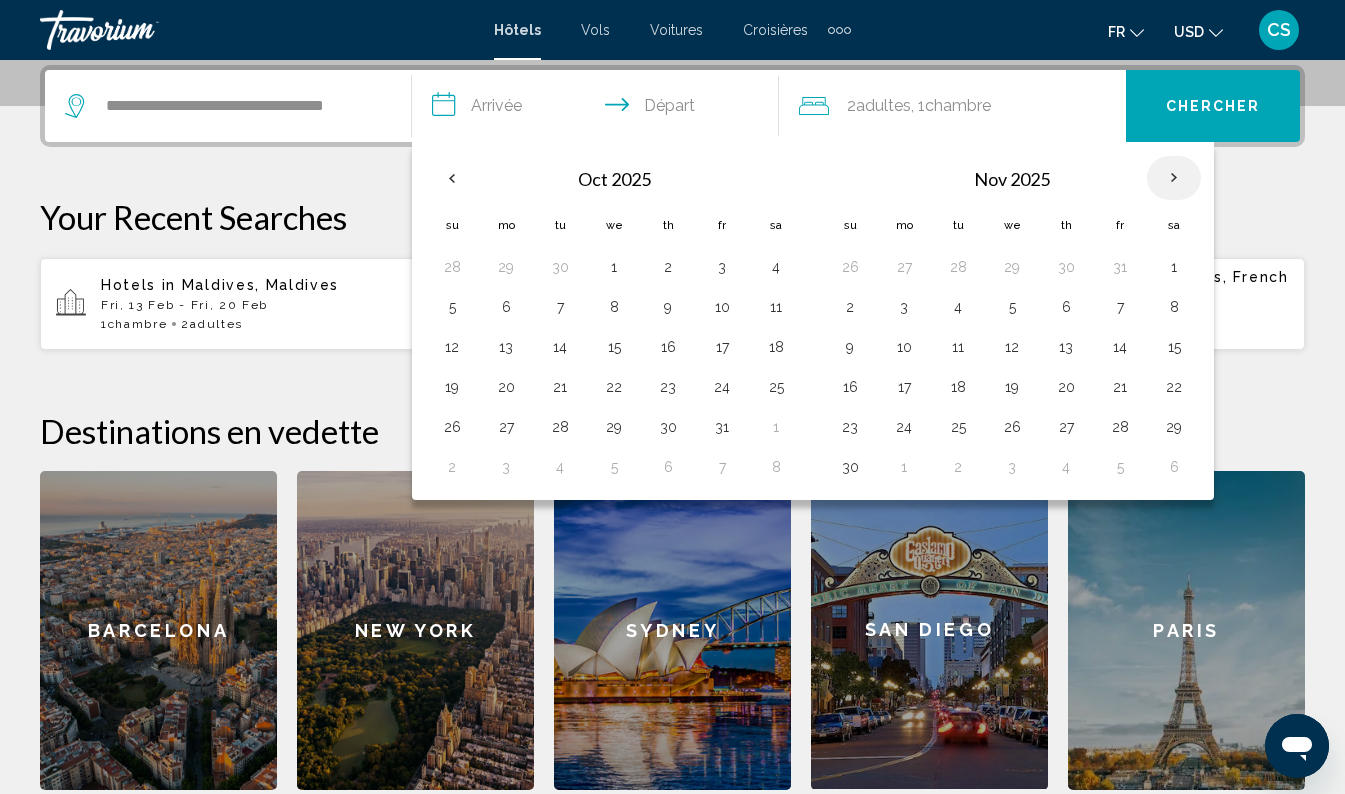 click at bounding box center [1174, 178] 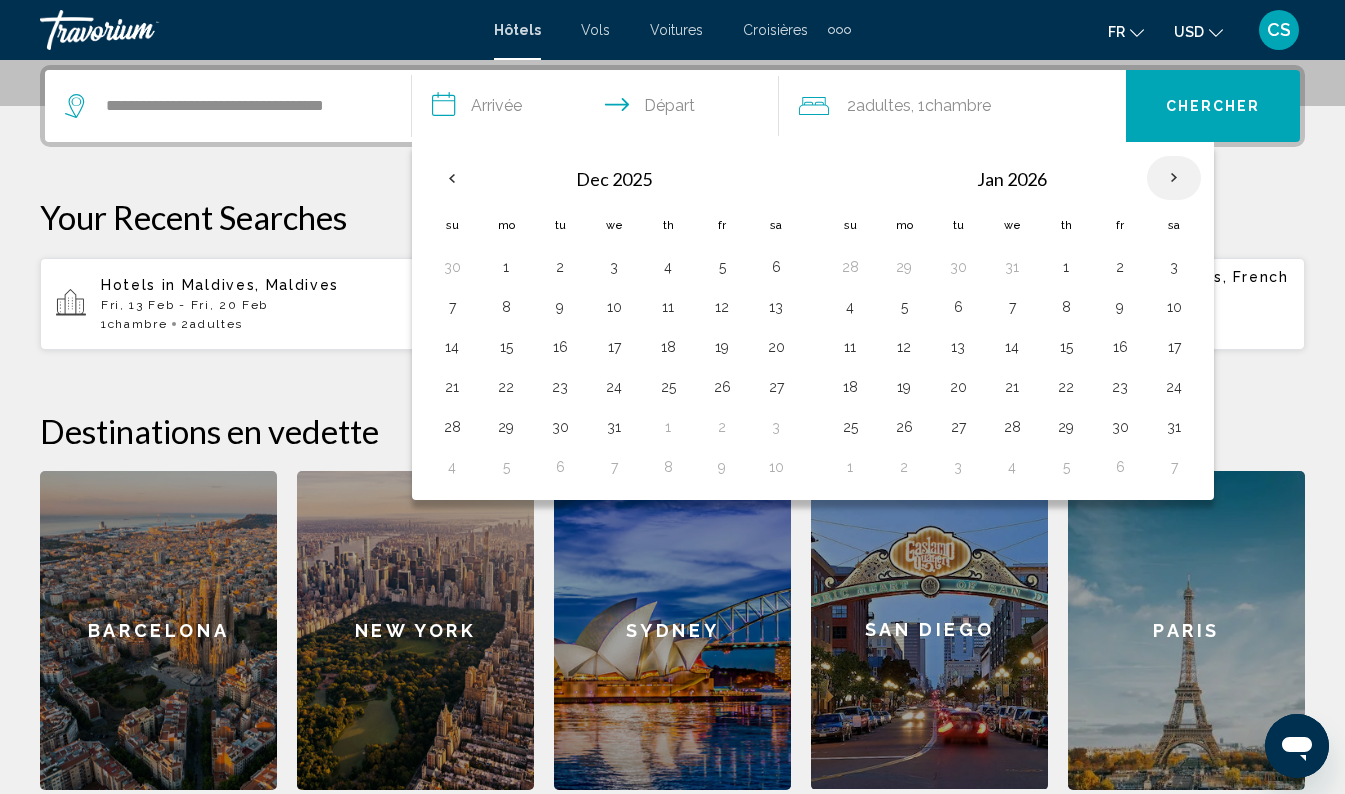 click at bounding box center (1174, 178) 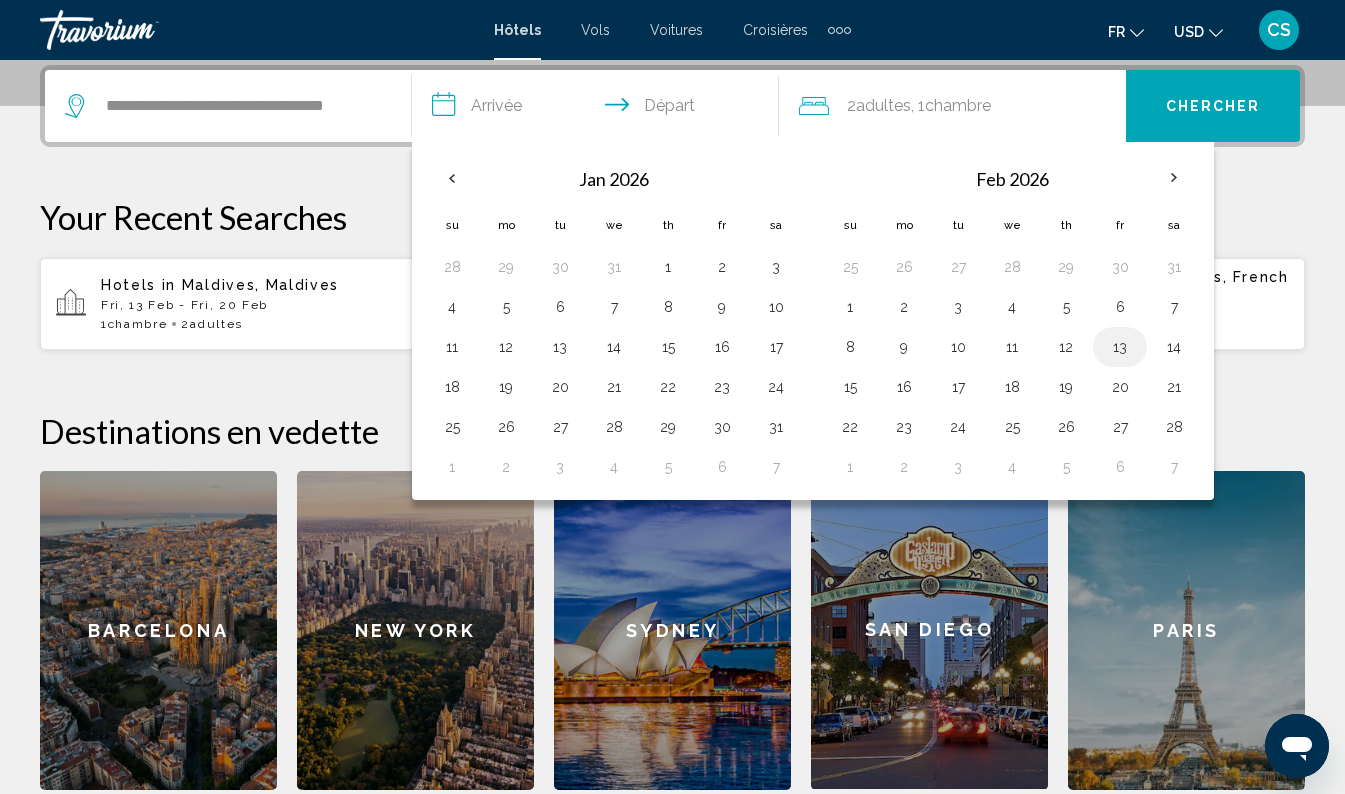 click on "13" at bounding box center (1120, 347) 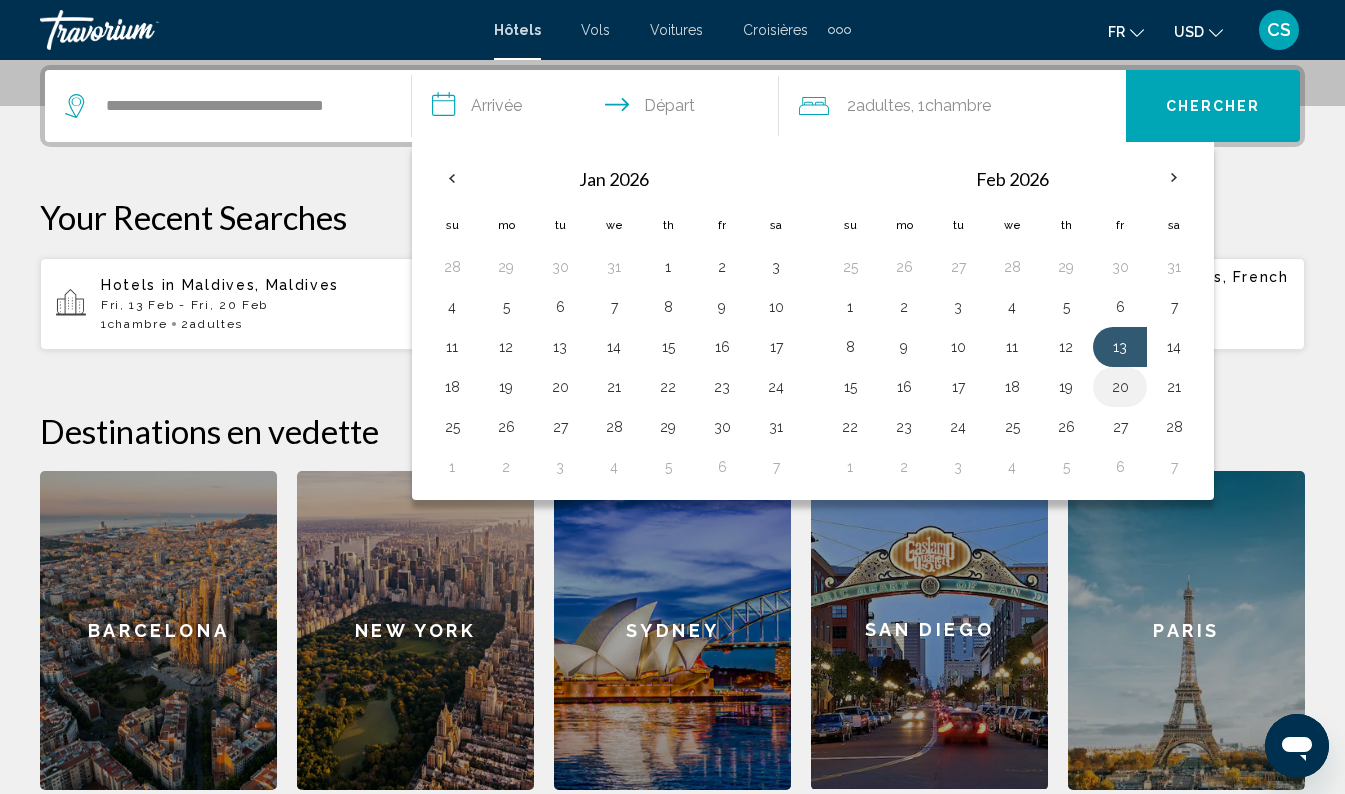 click on "20" at bounding box center [1120, 387] 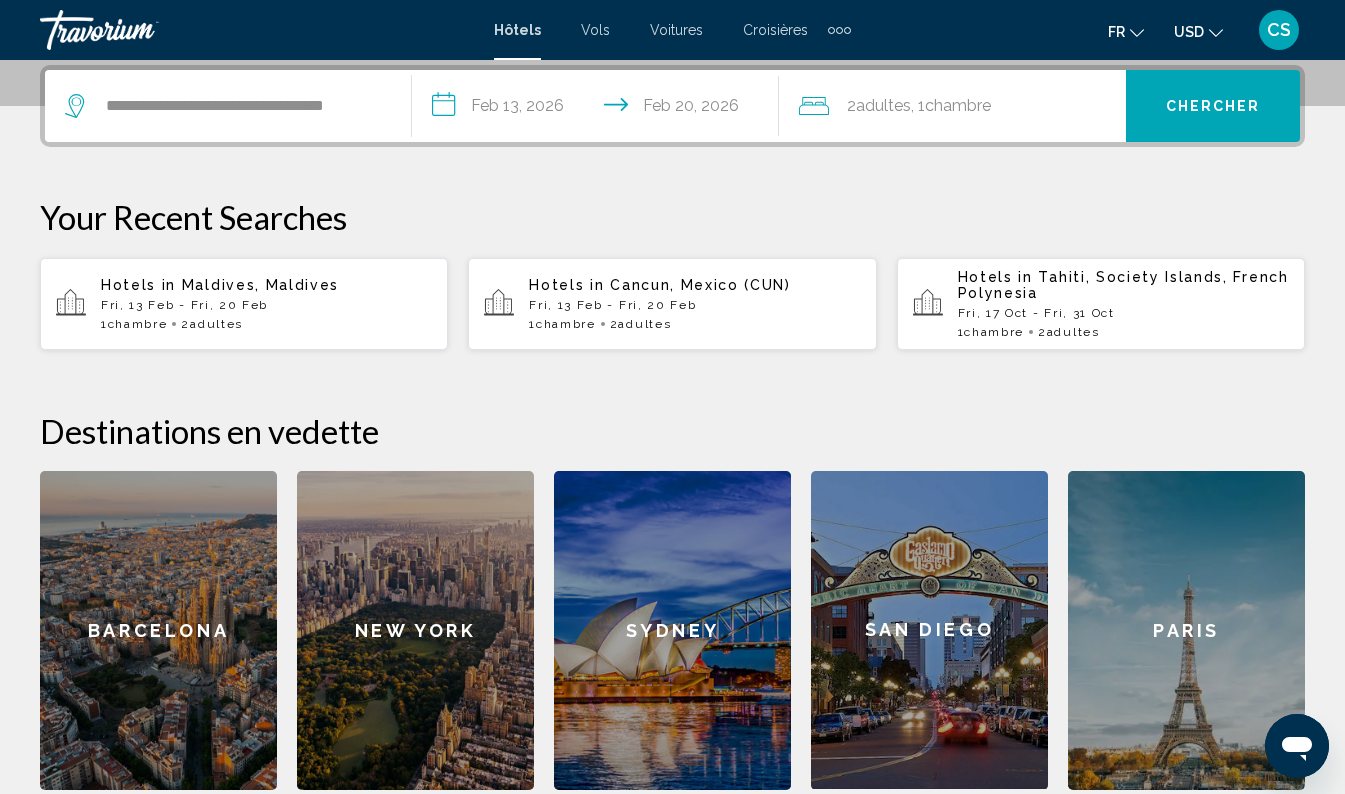 click on "Chercher" at bounding box center (1213, 107) 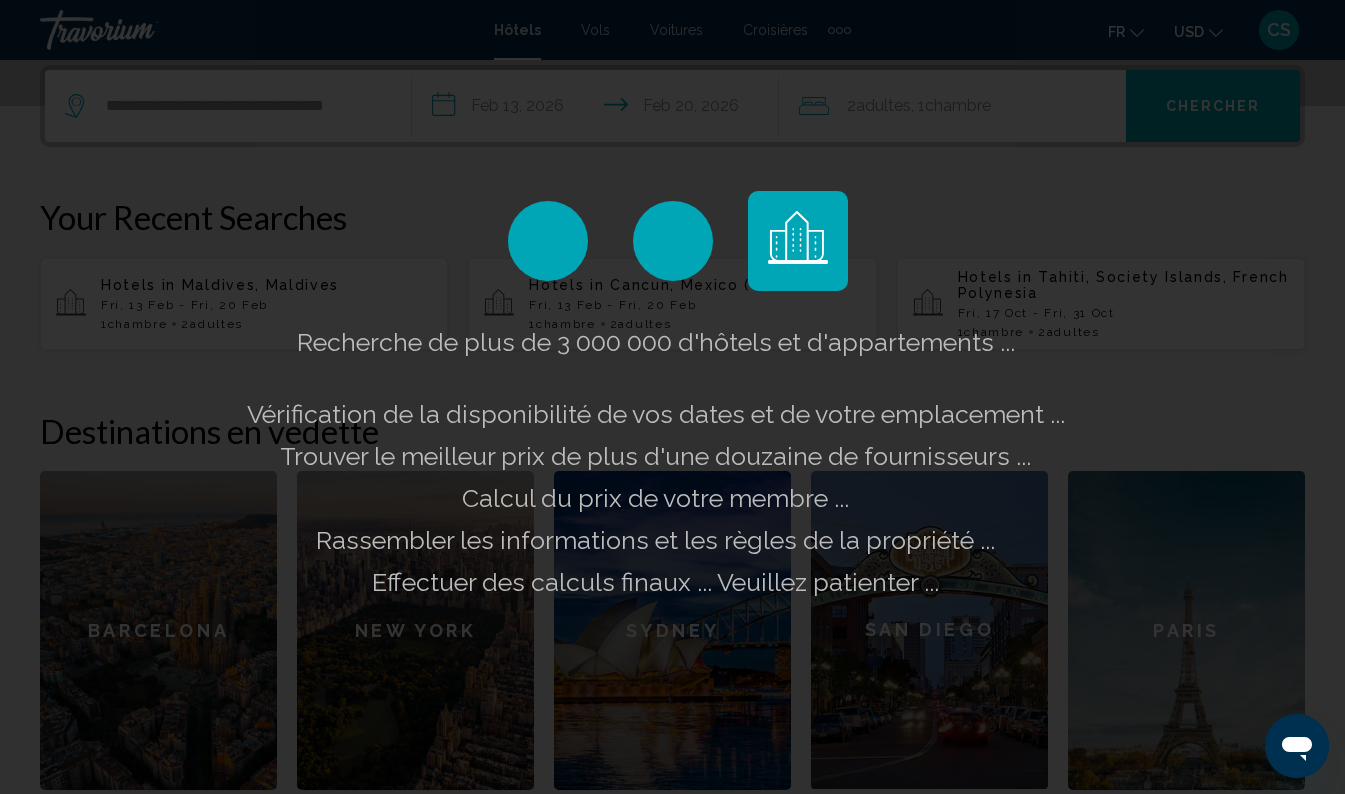 click on "Recherche de plus de 3 000 000 d'hôtels et d'appartements ...
Vérification de la disponibilité de vos dates et de votre emplacement ..." 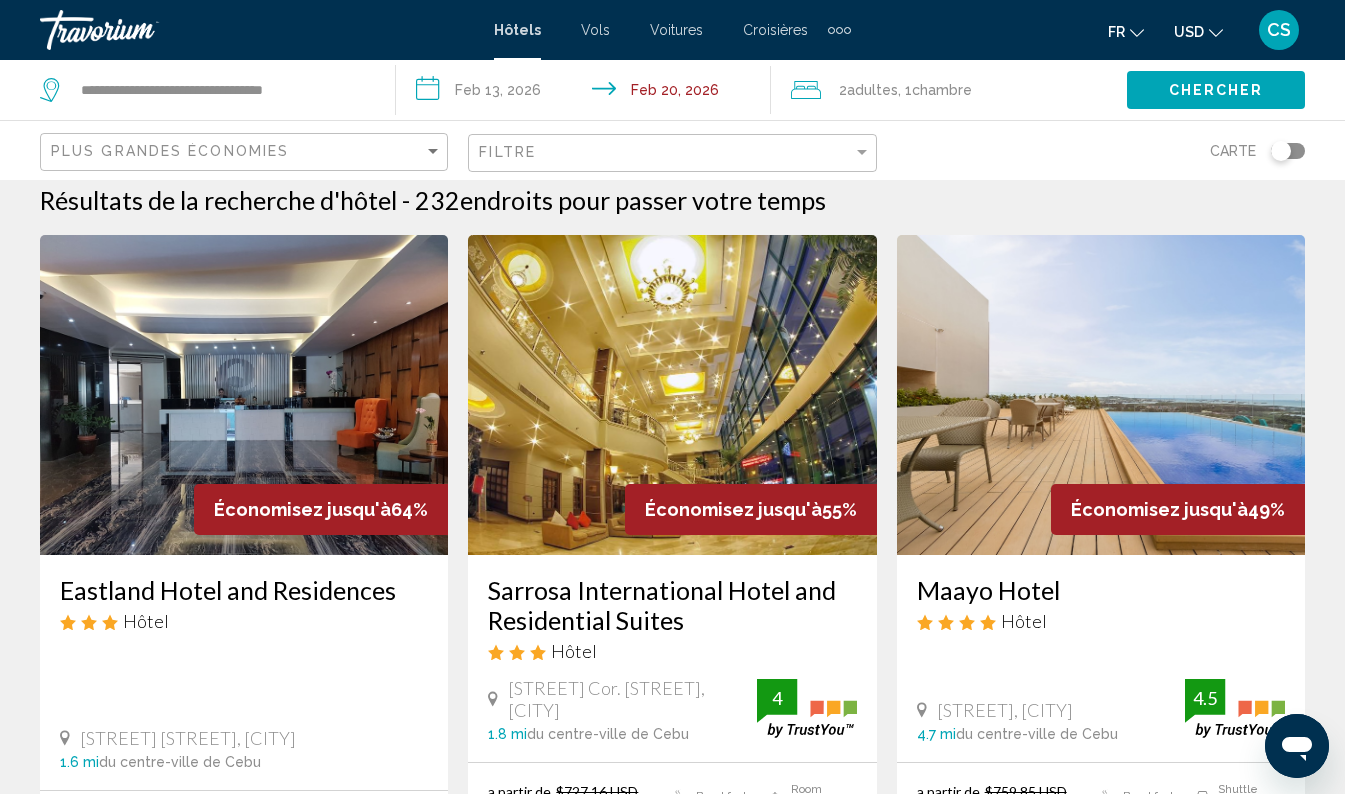 scroll, scrollTop: 0, scrollLeft: 0, axis: both 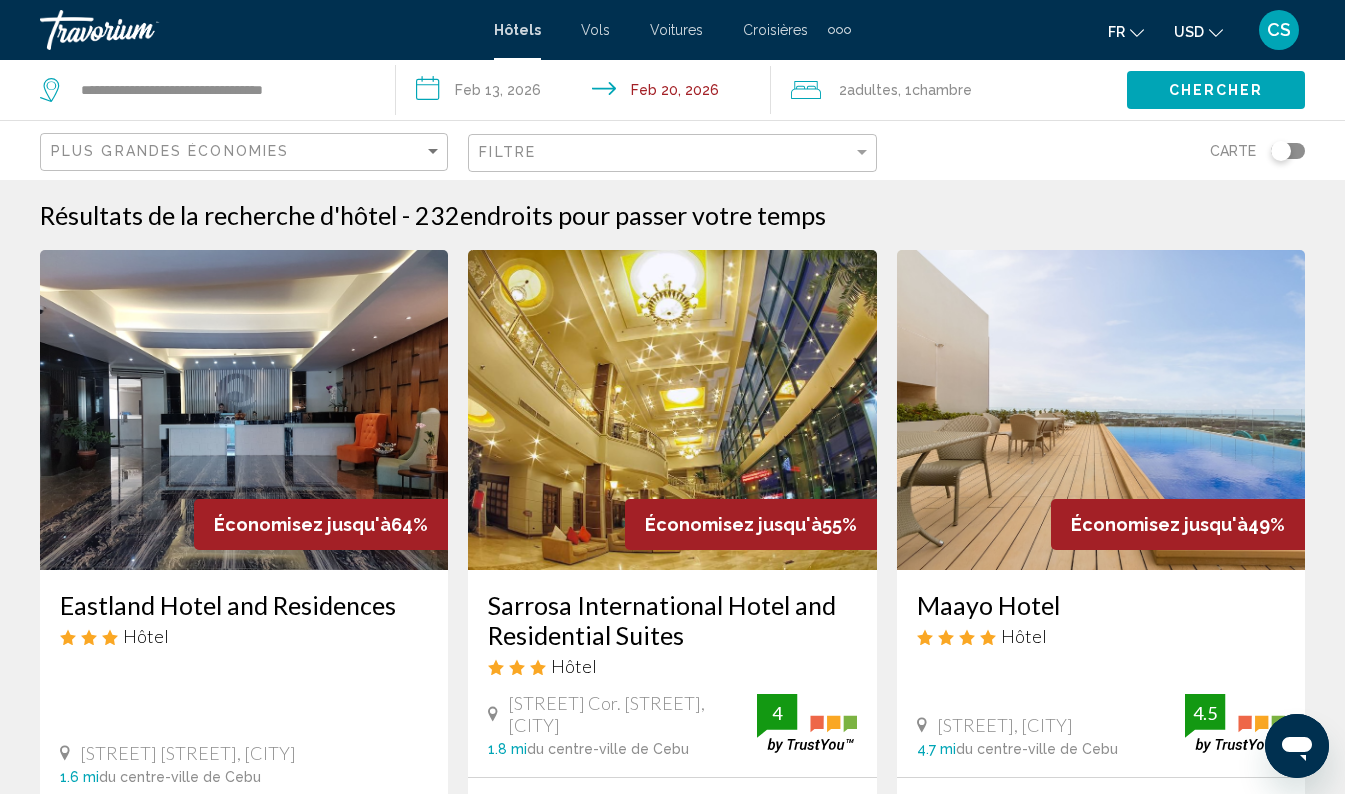 click on "USD
USD ($) MXN (Mex$) CAD (Can$) GBP (£) EUR (€) AUD (A$) NZD (NZ$) CNY (CN¥)" 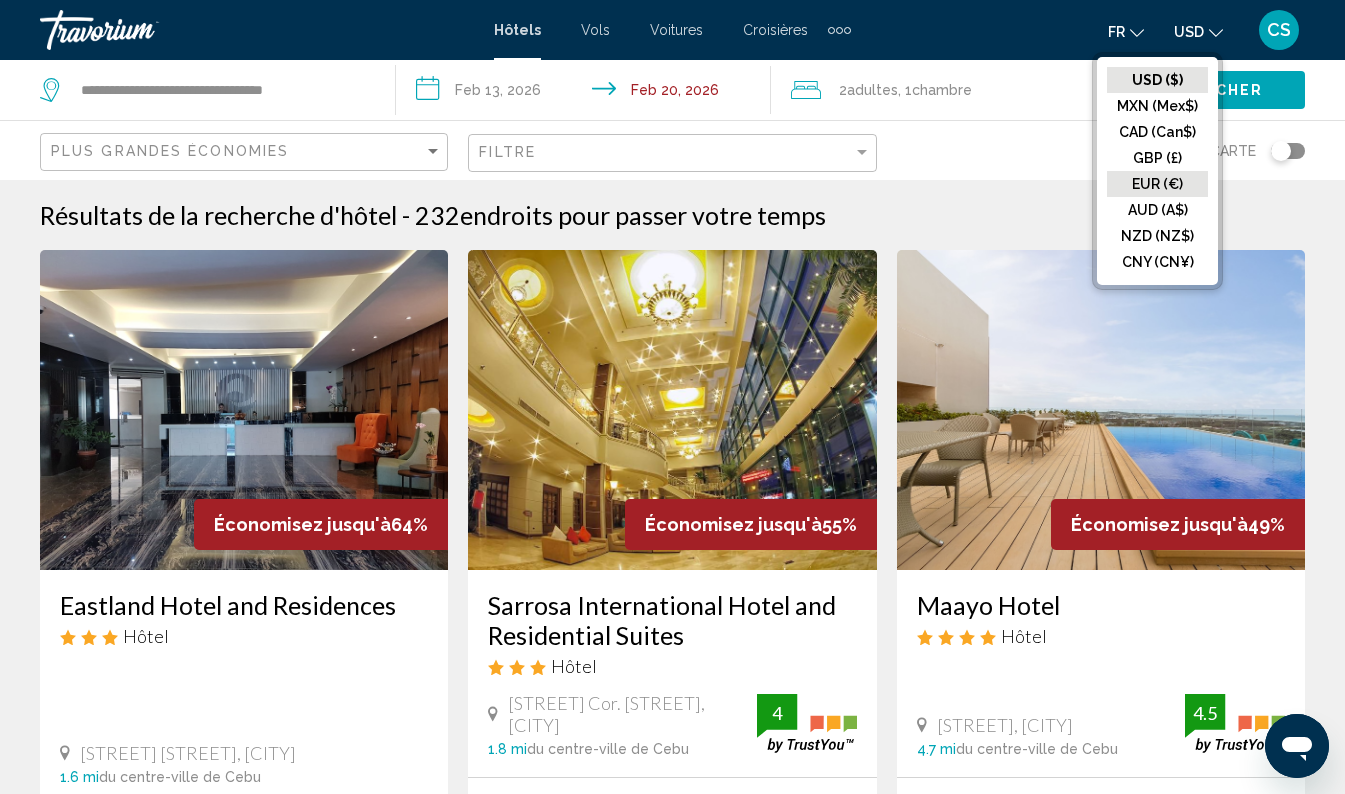 click on "EUR (€)" 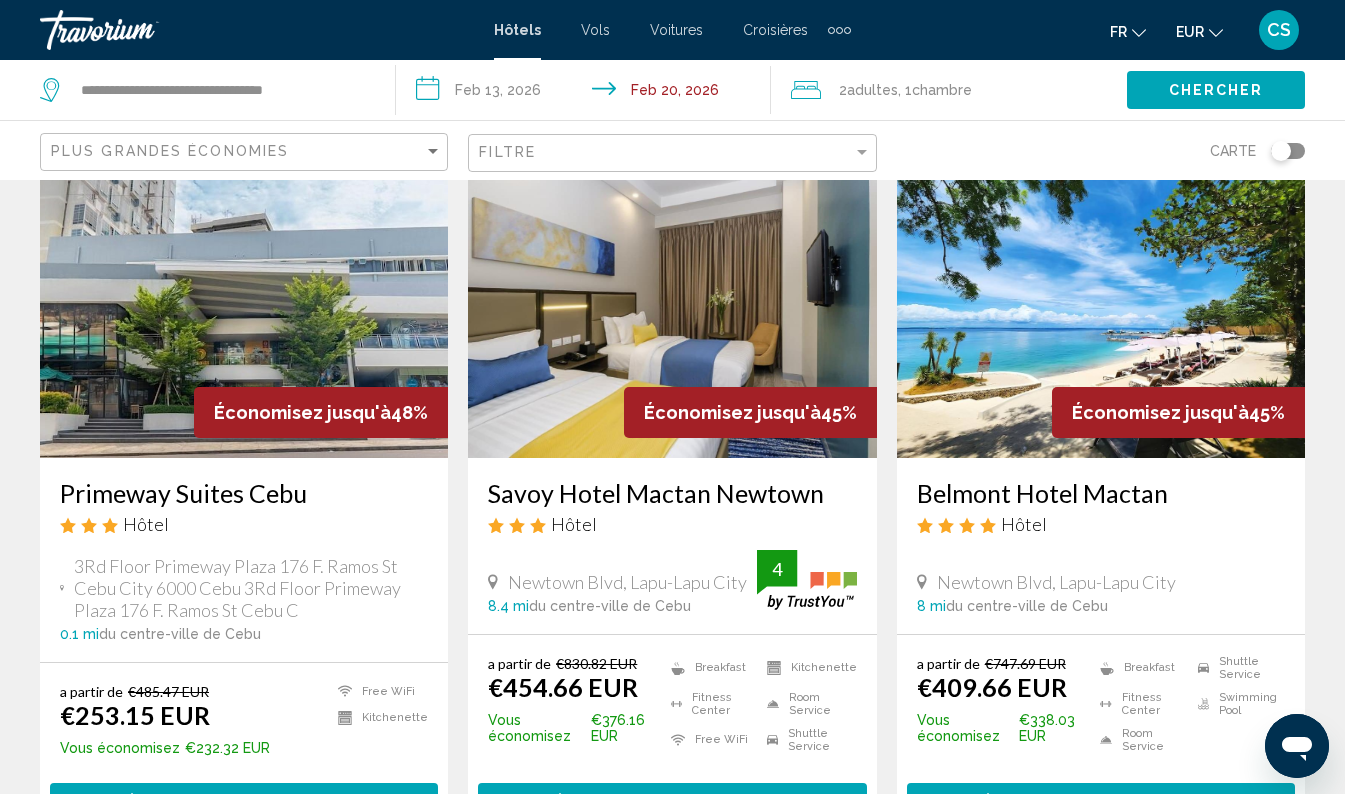 scroll, scrollTop: 884, scrollLeft: 0, axis: vertical 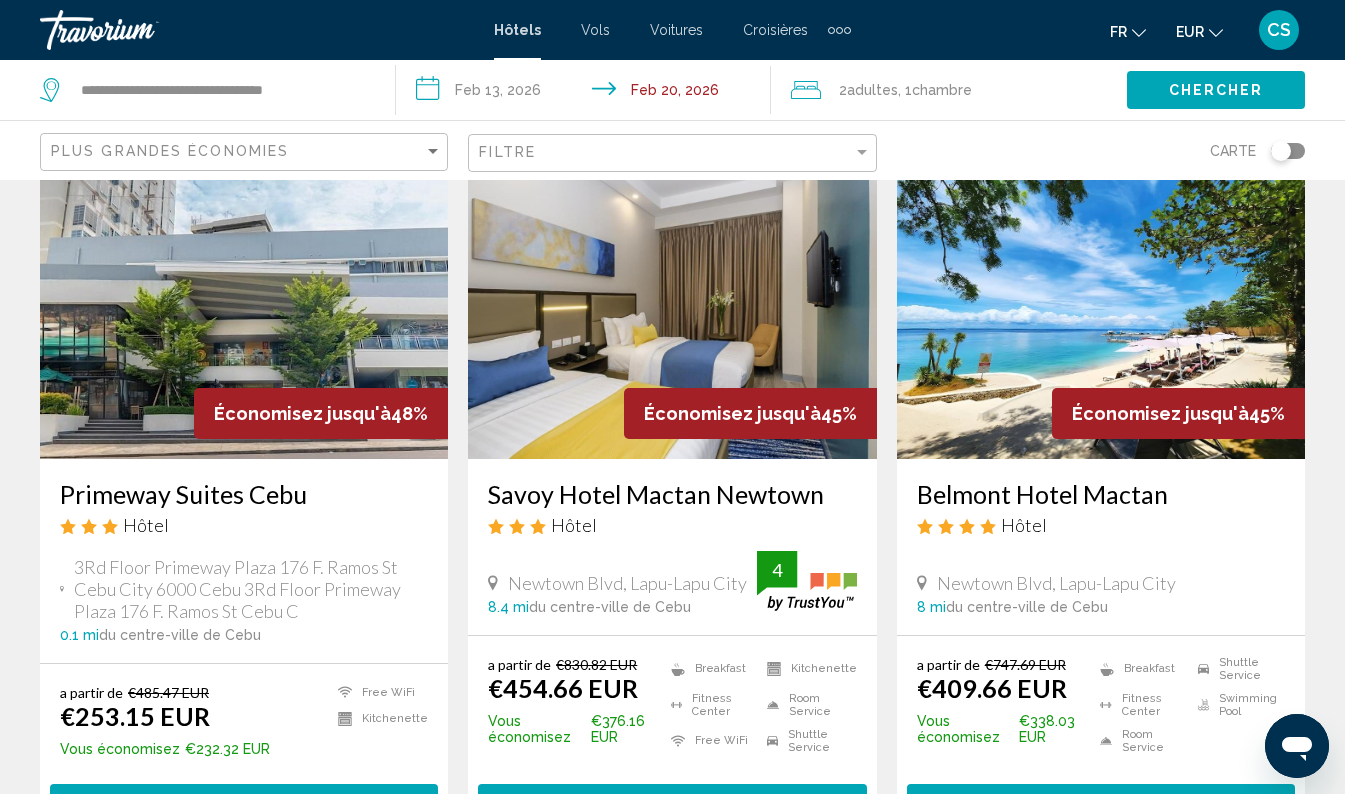 drag, startPoint x: 904, startPoint y: 491, endPoint x: 1171, endPoint y: 501, distance: 267.1872 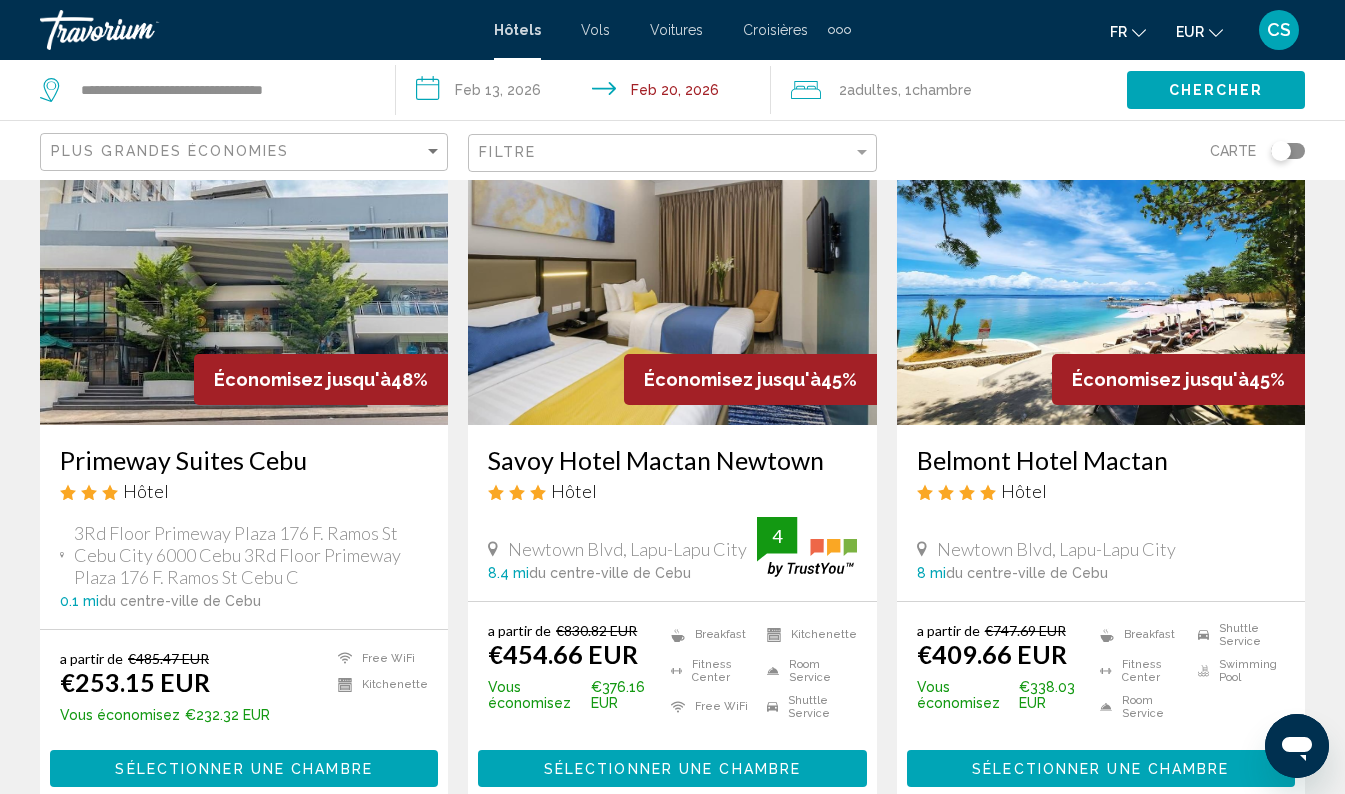scroll, scrollTop: 926, scrollLeft: 0, axis: vertical 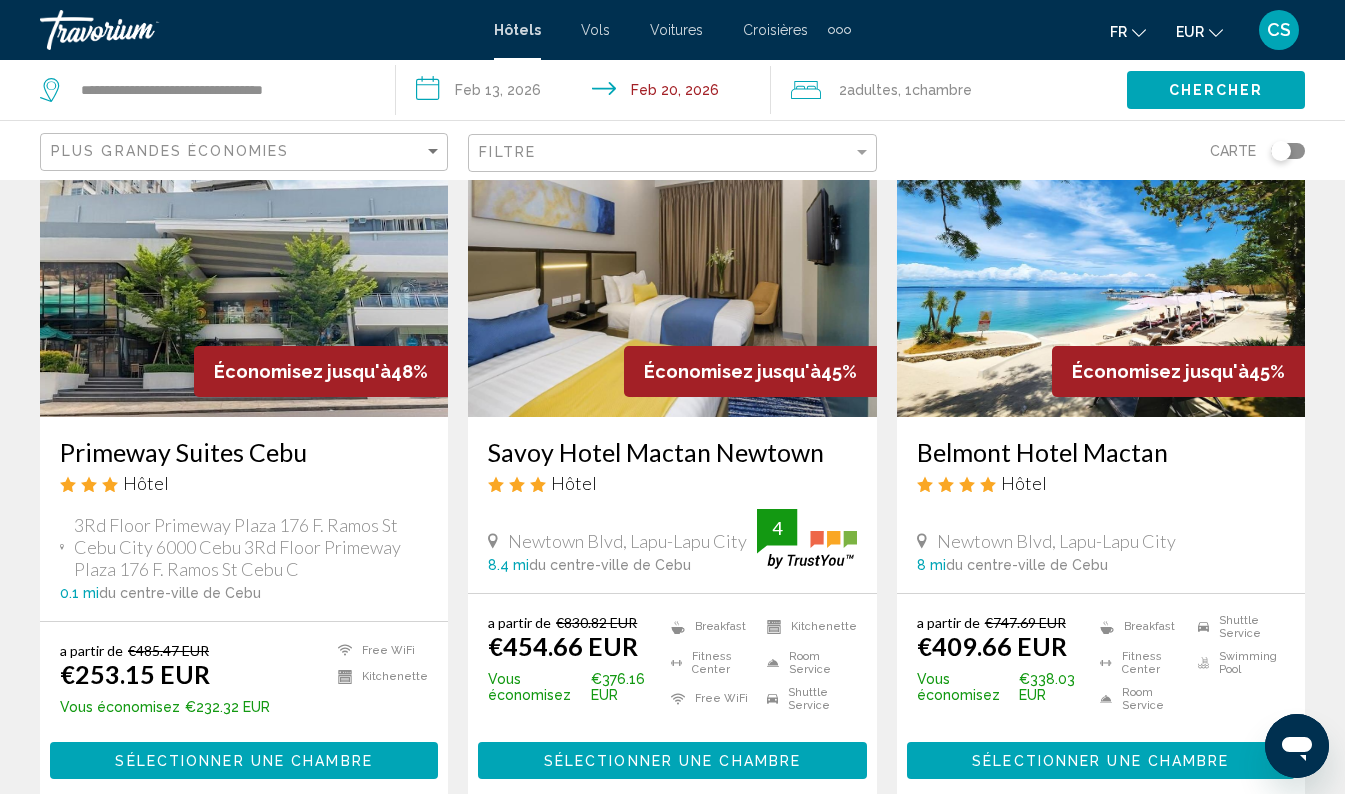 click on "Belmont Hotel Mactan" at bounding box center [1101, 452] 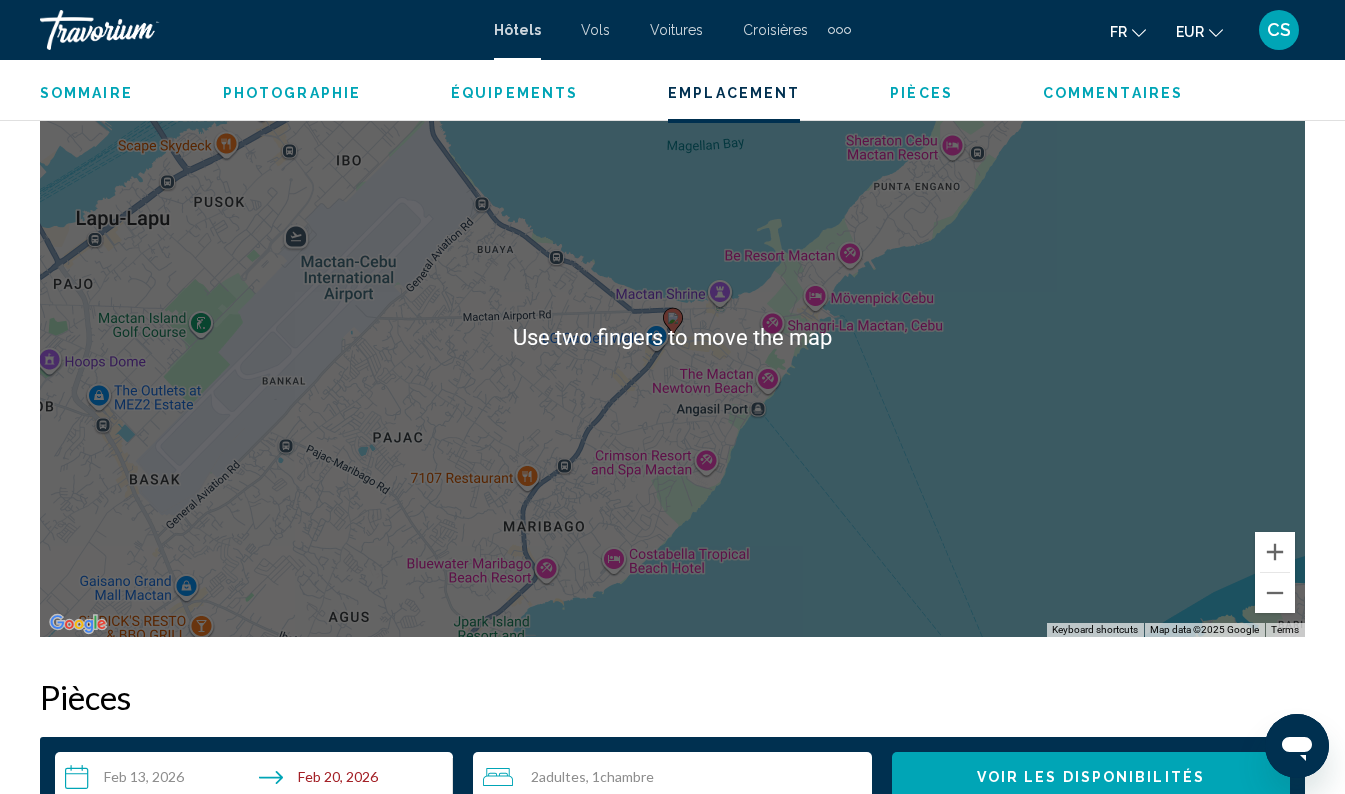 scroll, scrollTop: 2322, scrollLeft: 0, axis: vertical 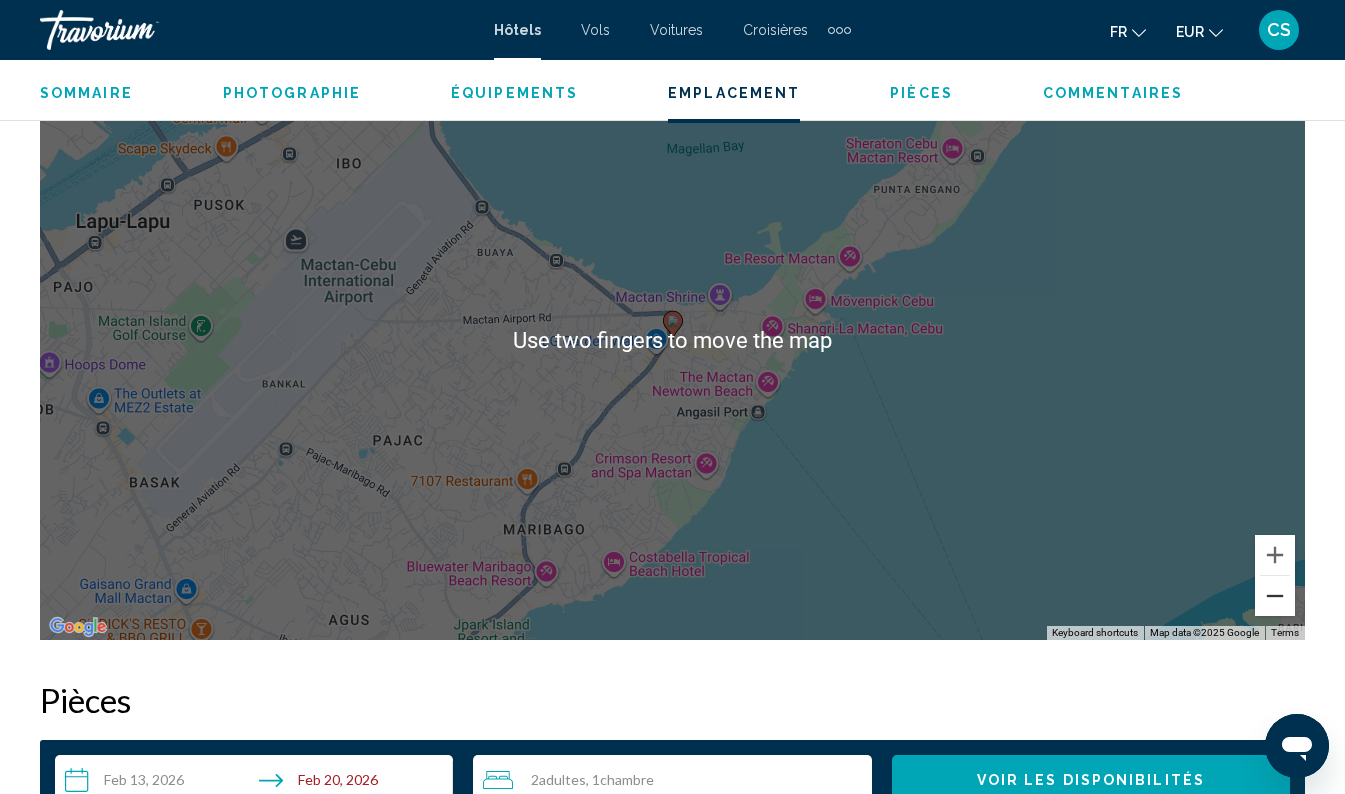 click at bounding box center (1275, 596) 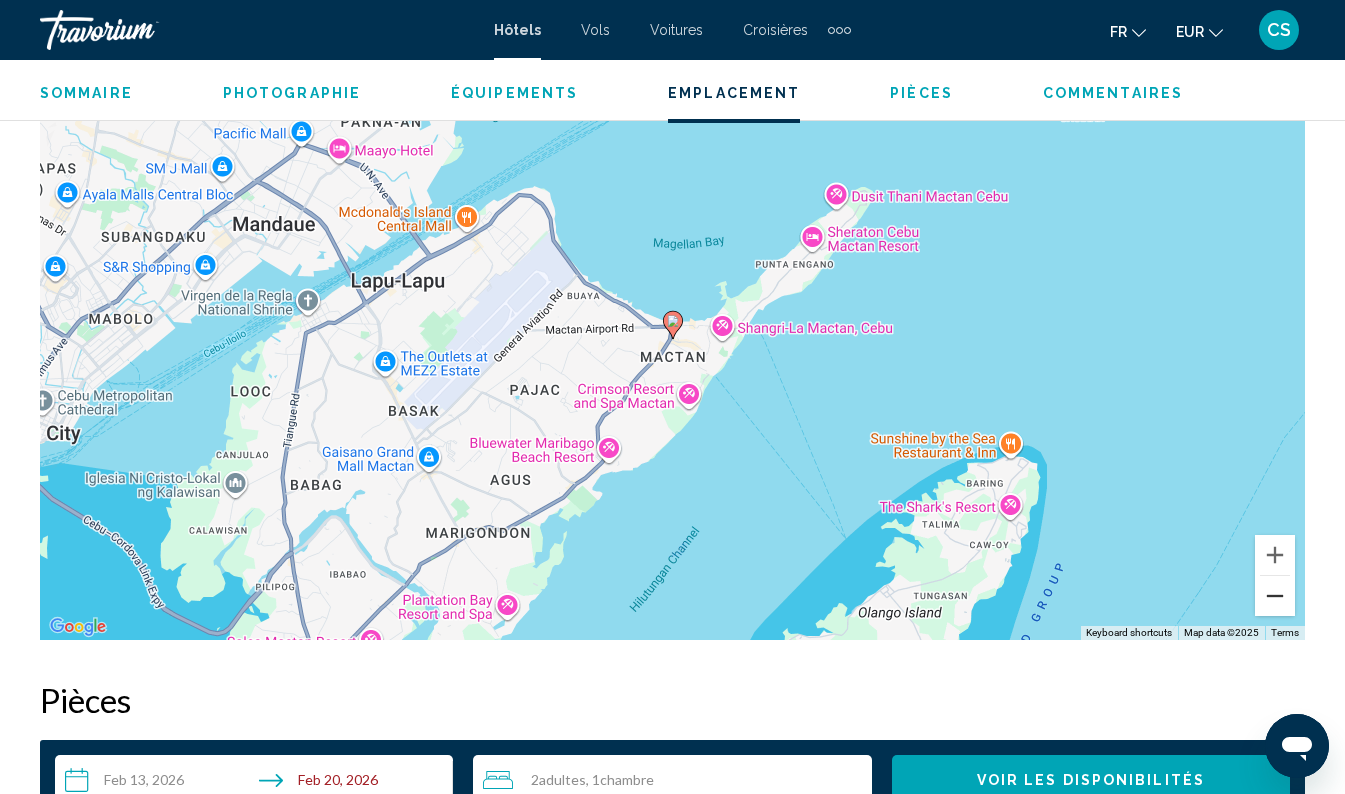 click at bounding box center (1275, 596) 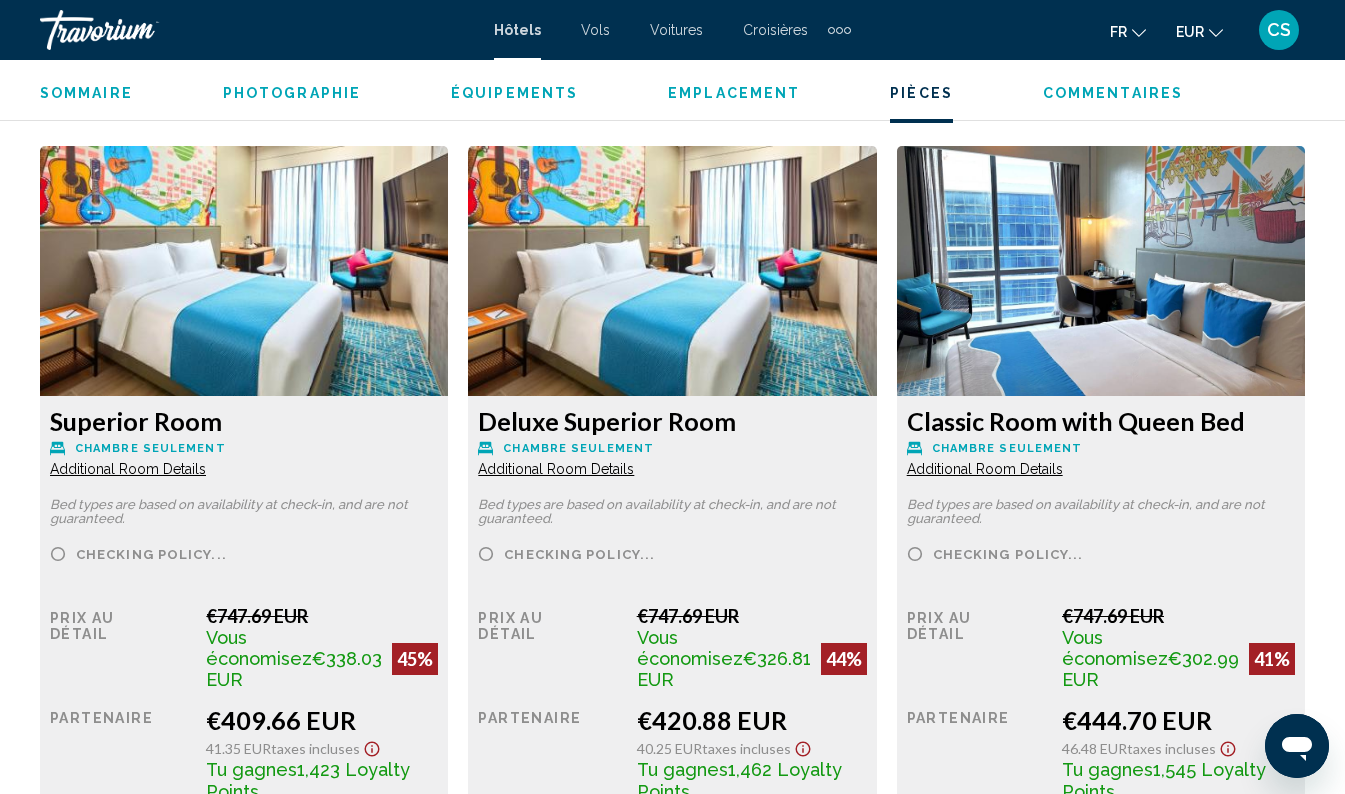 scroll, scrollTop: 3065, scrollLeft: 0, axis: vertical 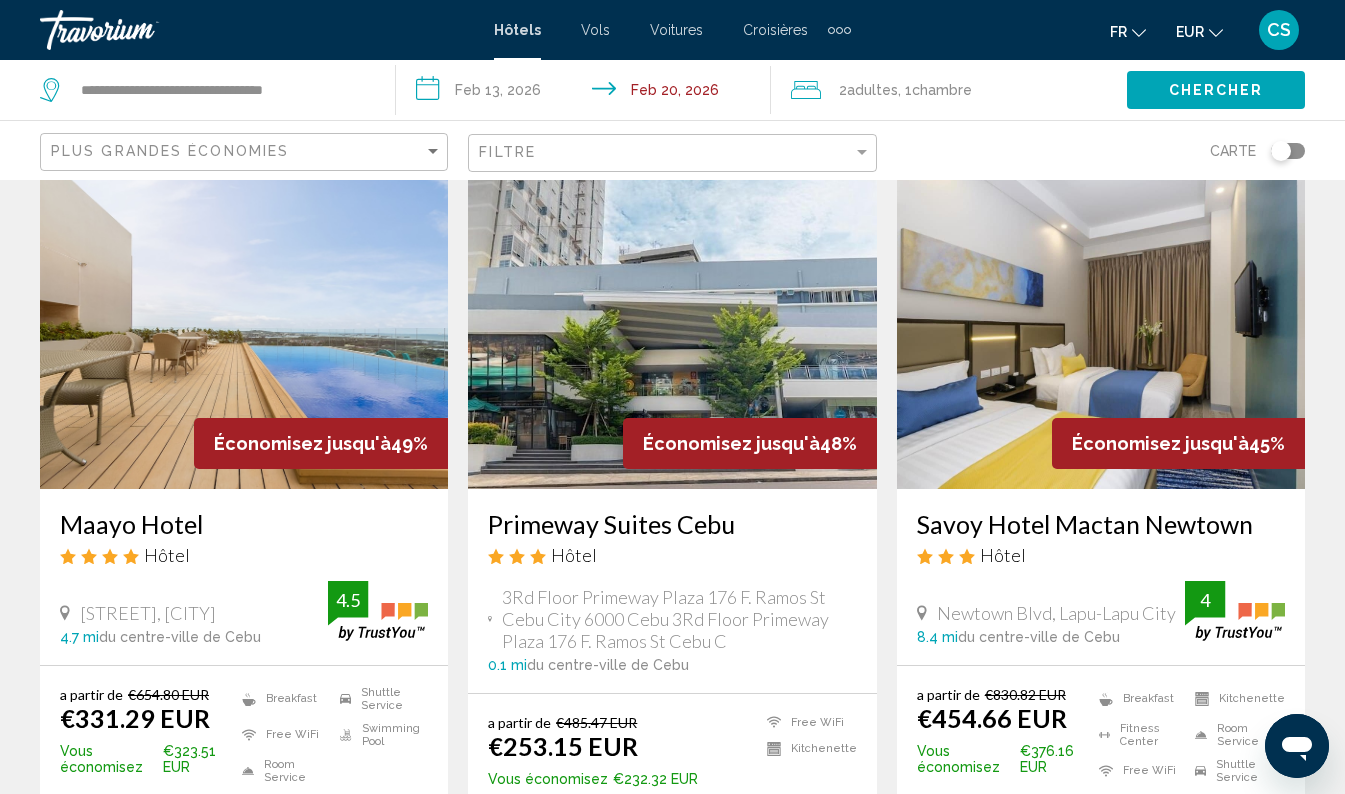 click on "Maayo Hotel" at bounding box center (244, 524) 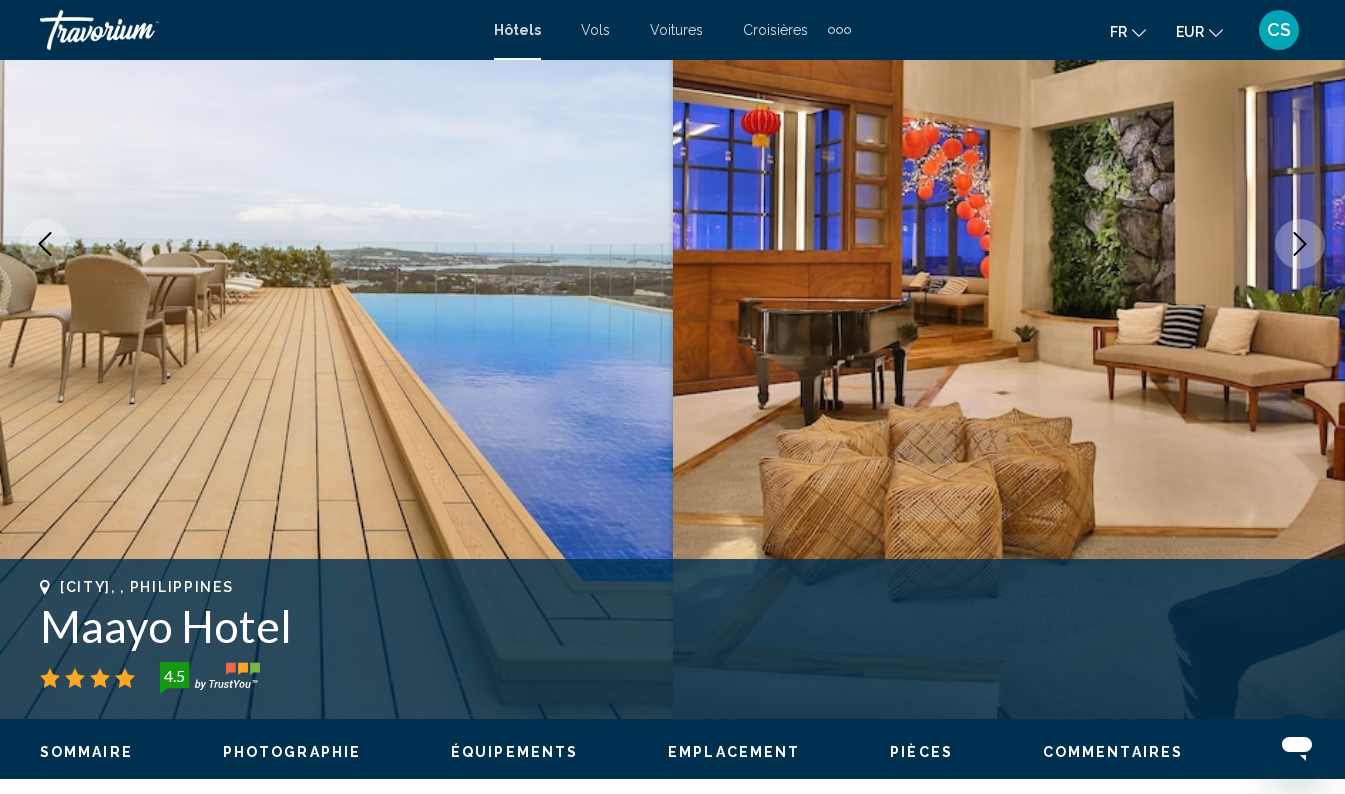 scroll, scrollTop: 290, scrollLeft: 0, axis: vertical 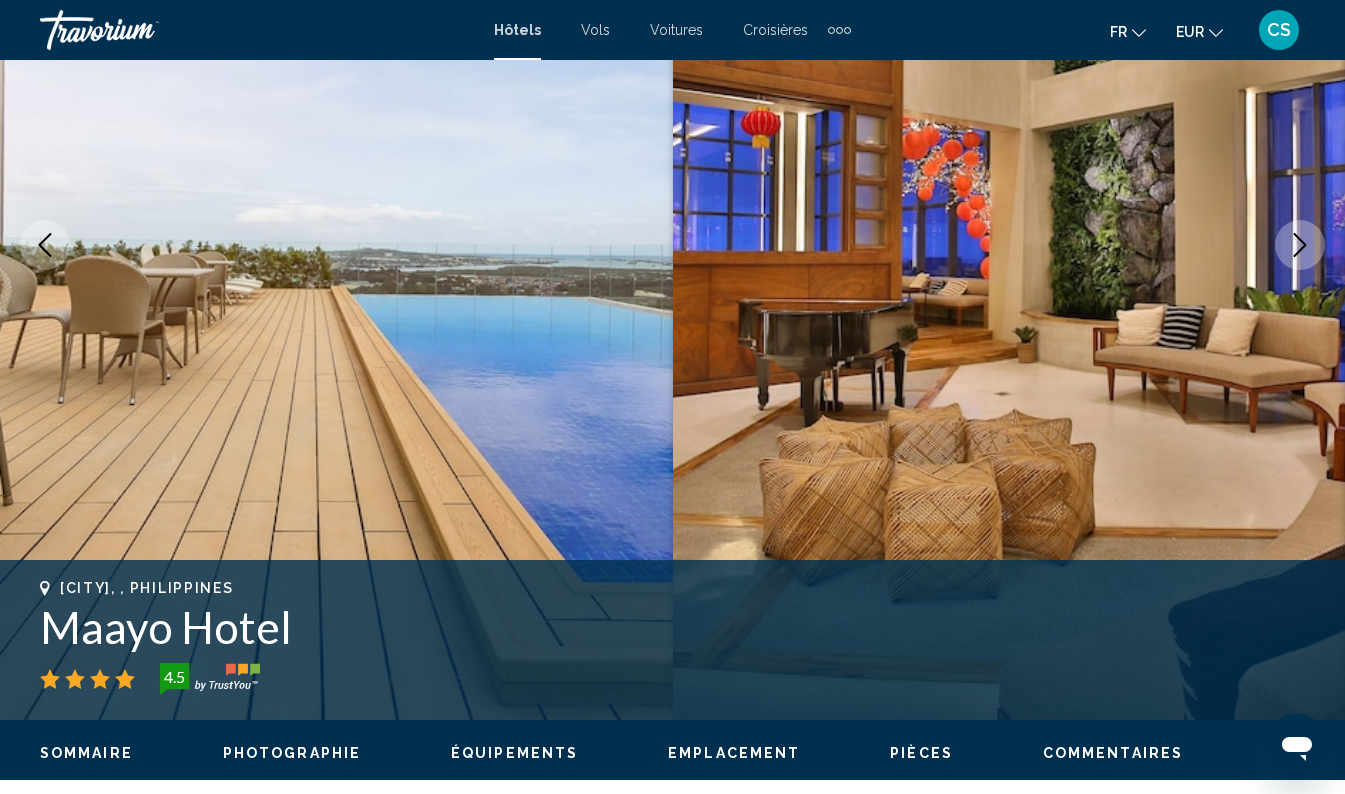 click 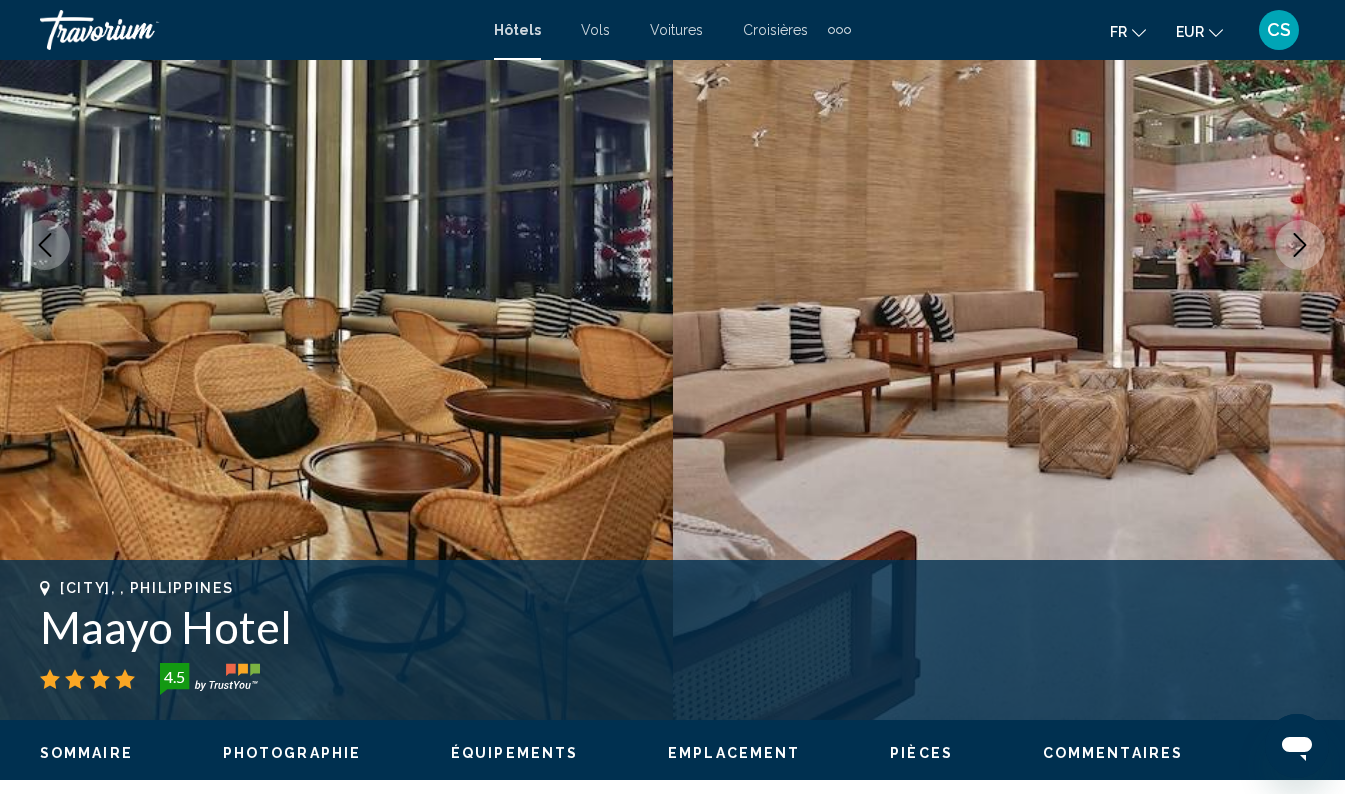click 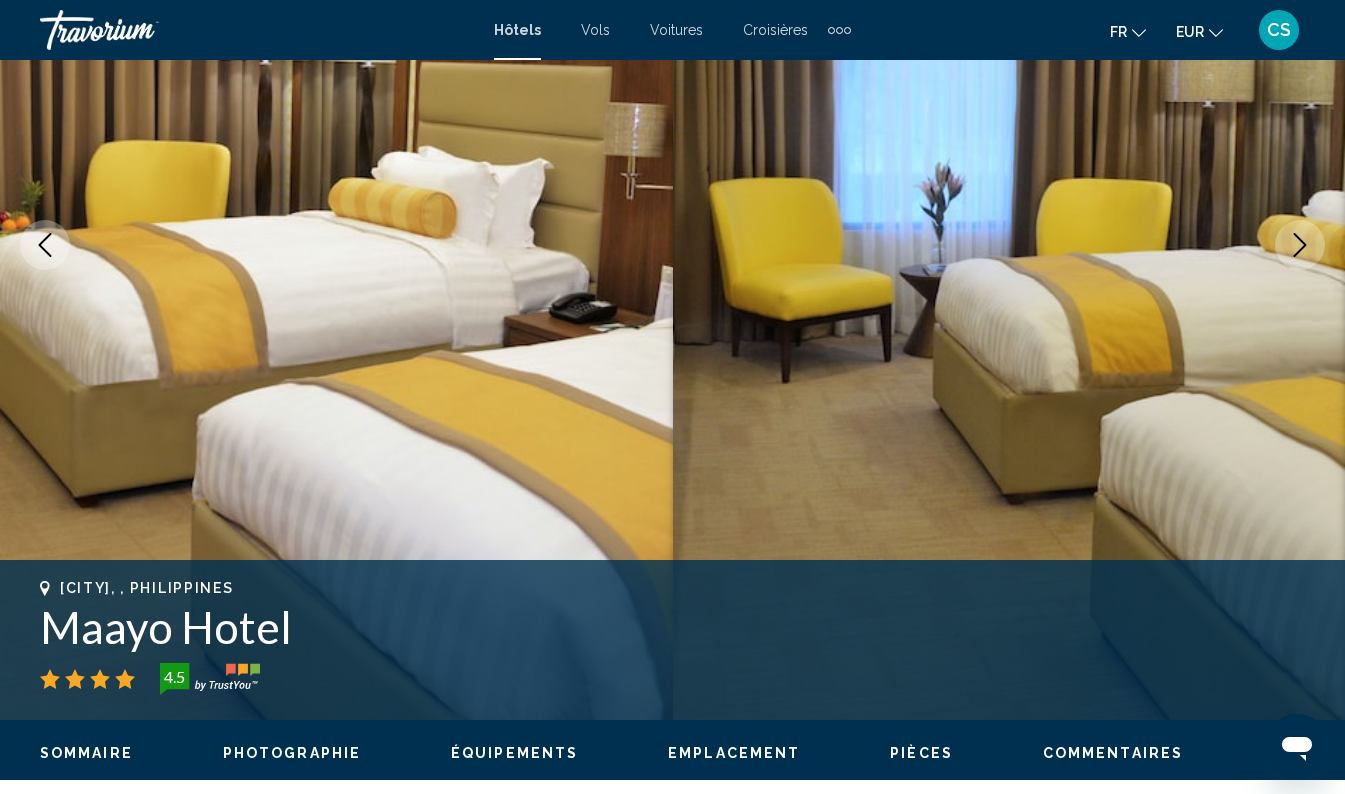click at bounding box center (1300, 245) 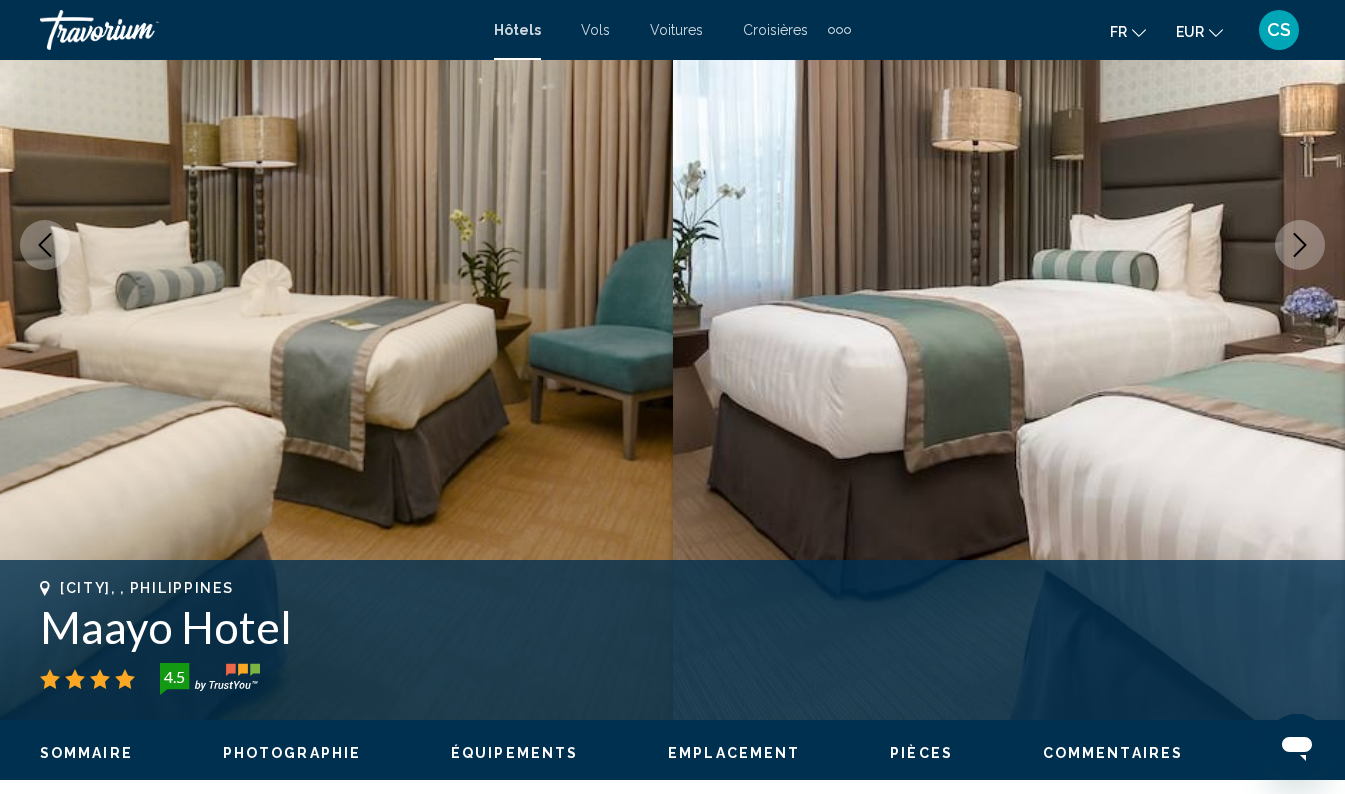 click 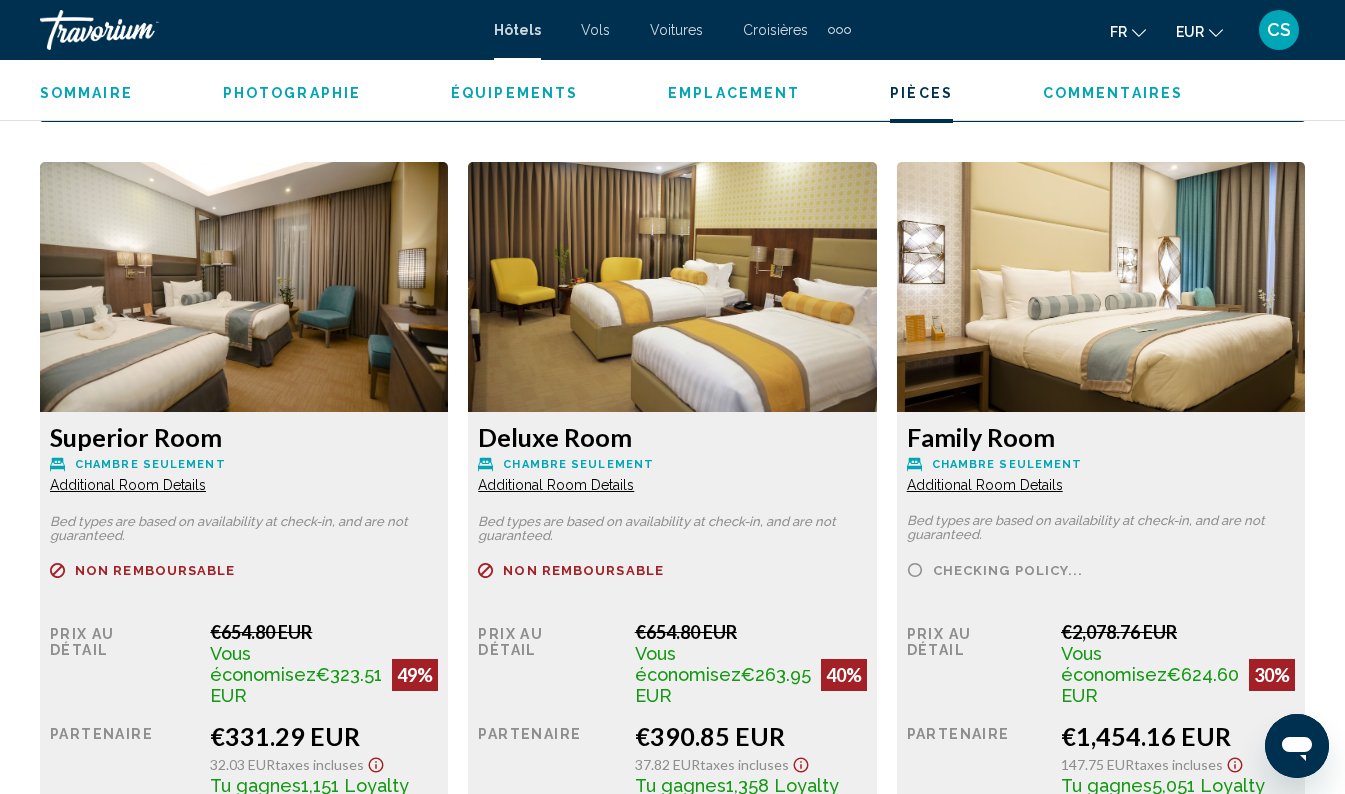 scroll, scrollTop: 3021, scrollLeft: 0, axis: vertical 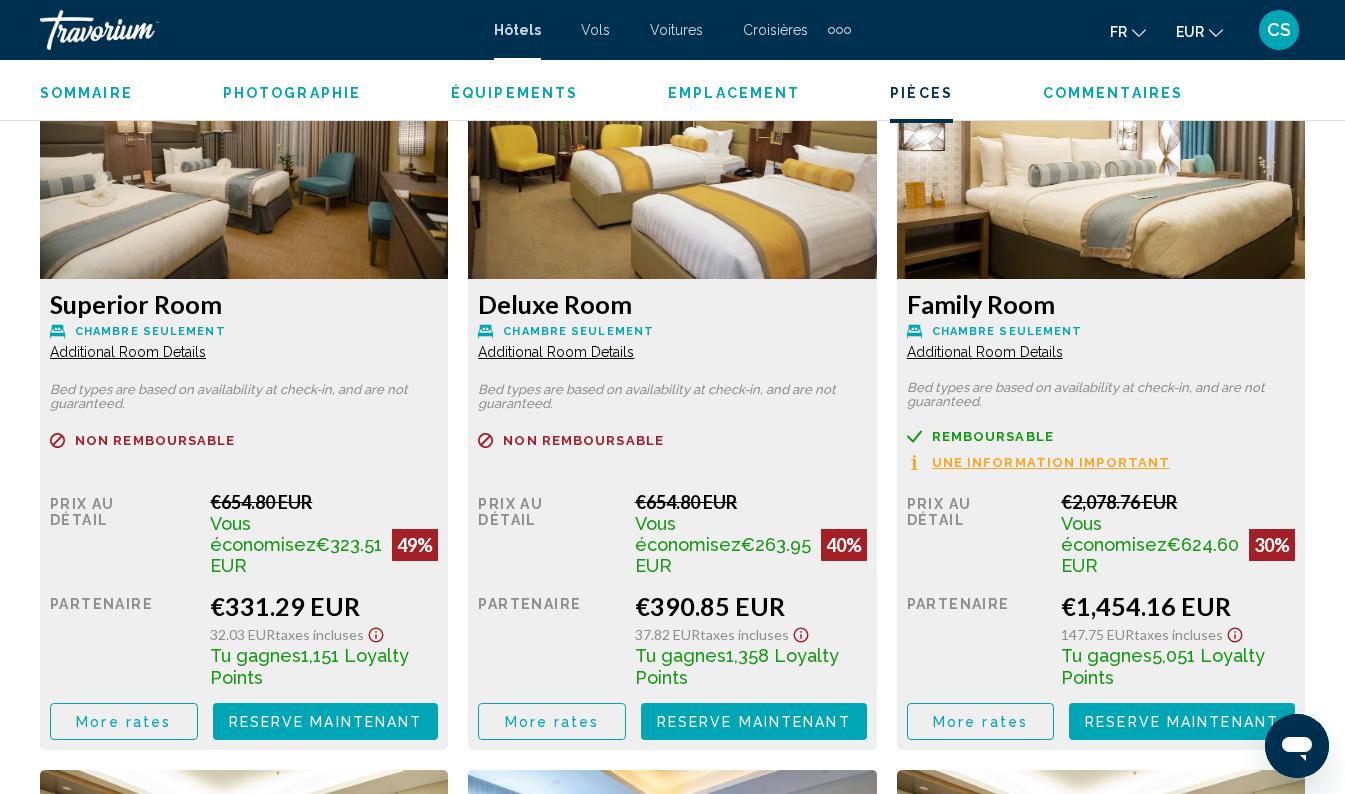 click on "More rates" at bounding box center (123, 722) 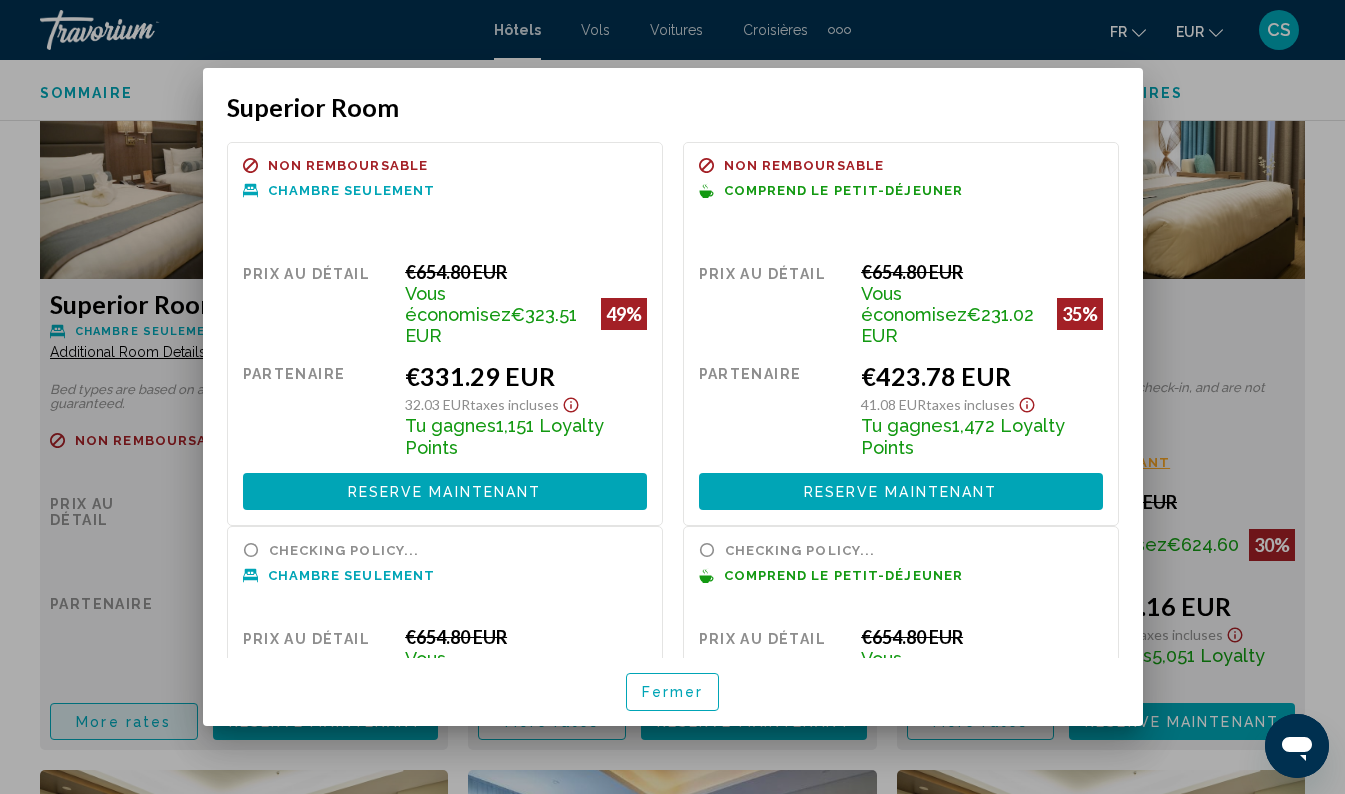 scroll, scrollTop: 0, scrollLeft: 0, axis: both 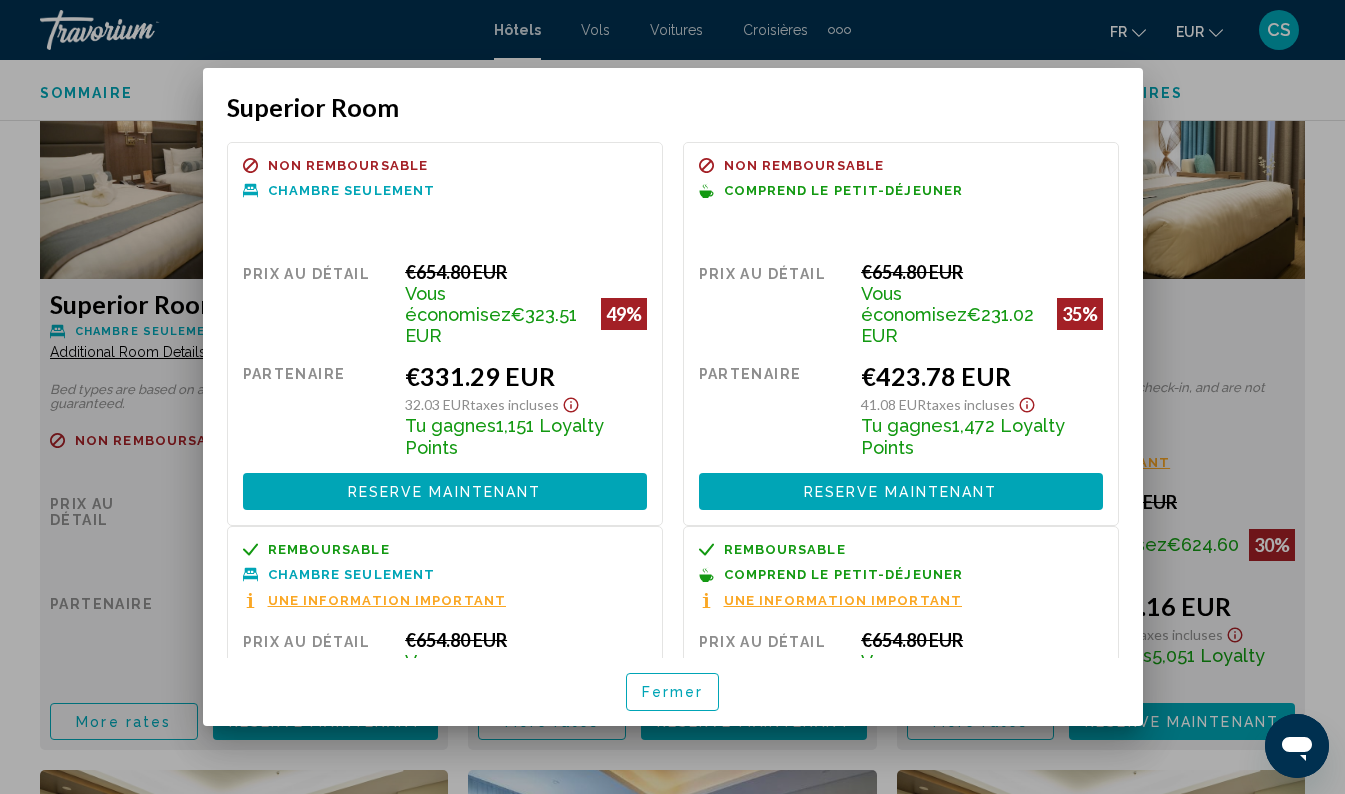 click at bounding box center [672, 397] 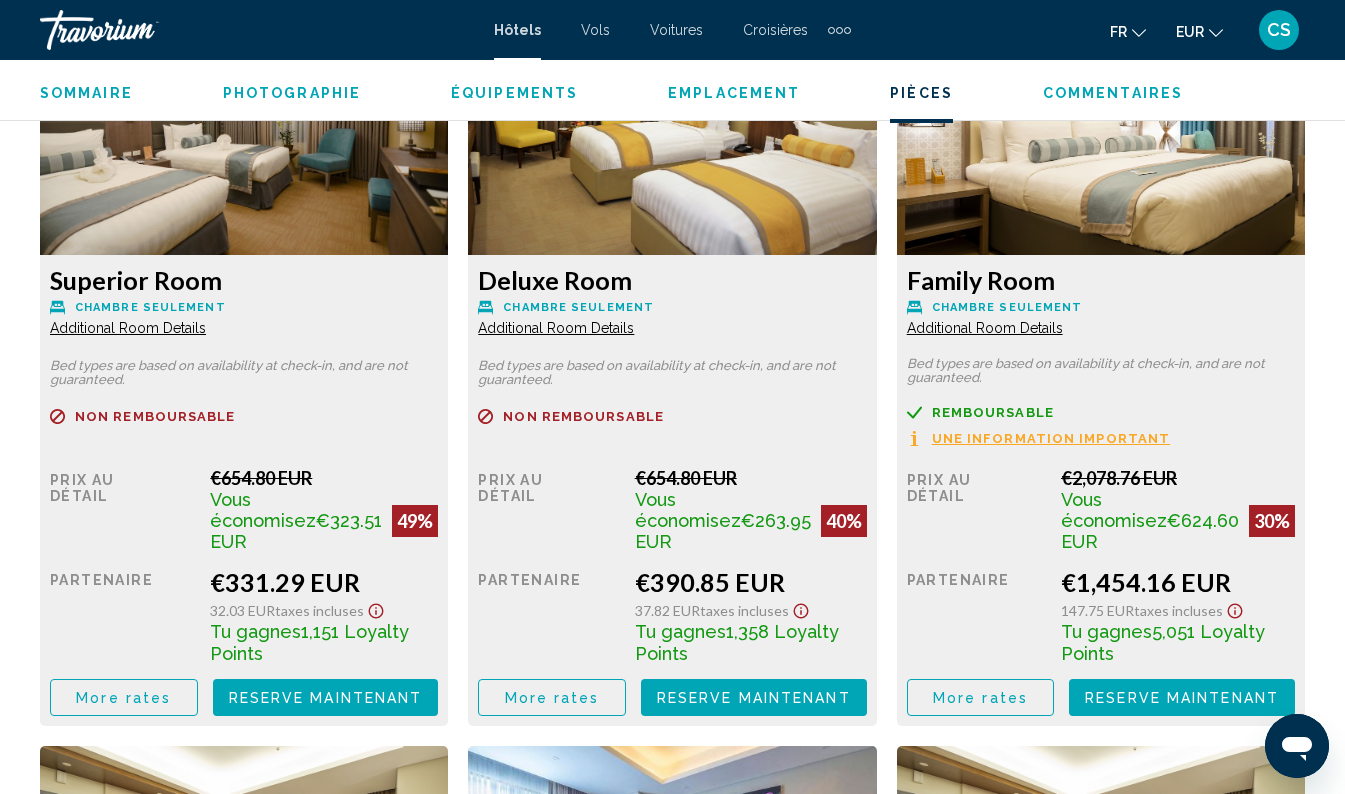 scroll, scrollTop: 3283, scrollLeft: 0, axis: vertical 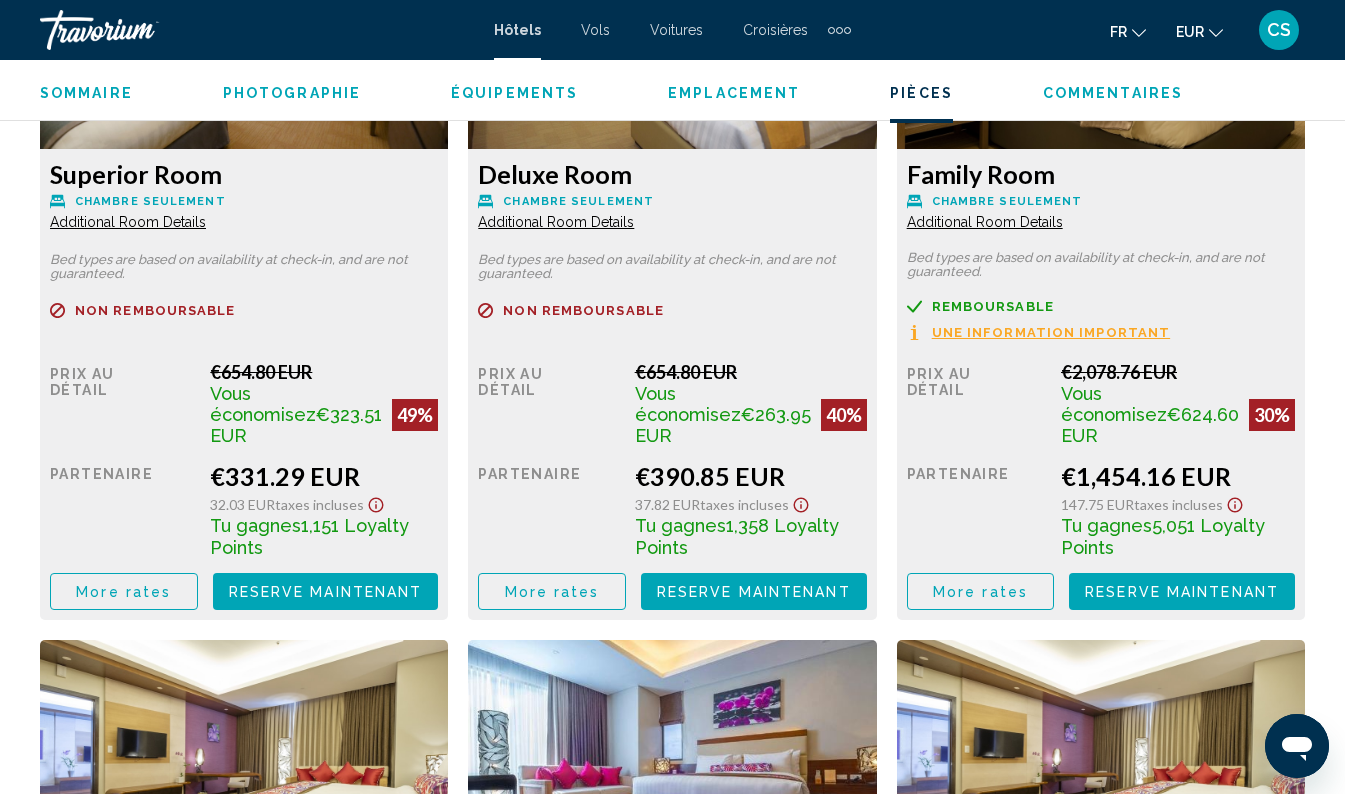 click on "More rates" at bounding box center [123, 592] 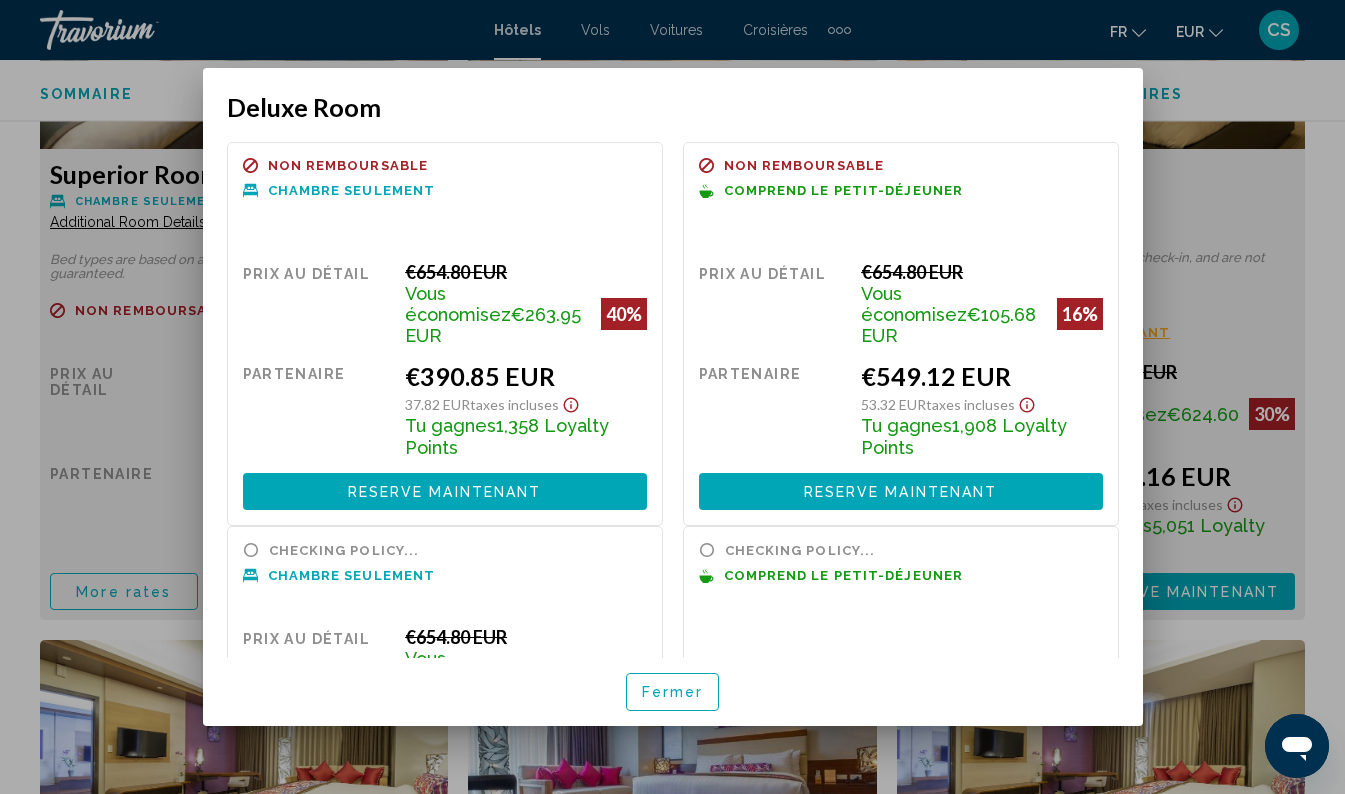 scroll, scrollTop: 0, scrollLeft: 0, axis: both 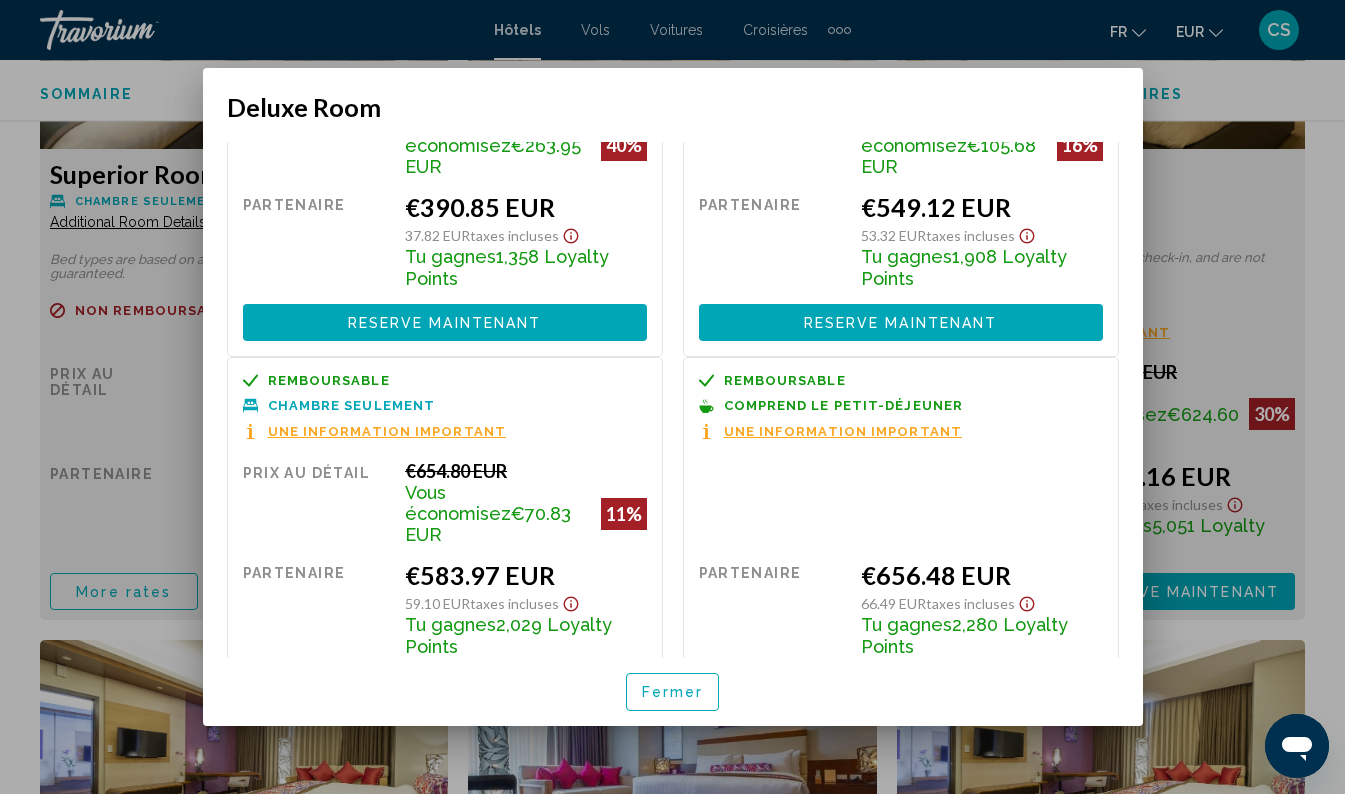 click at bounding box center [672, 397] 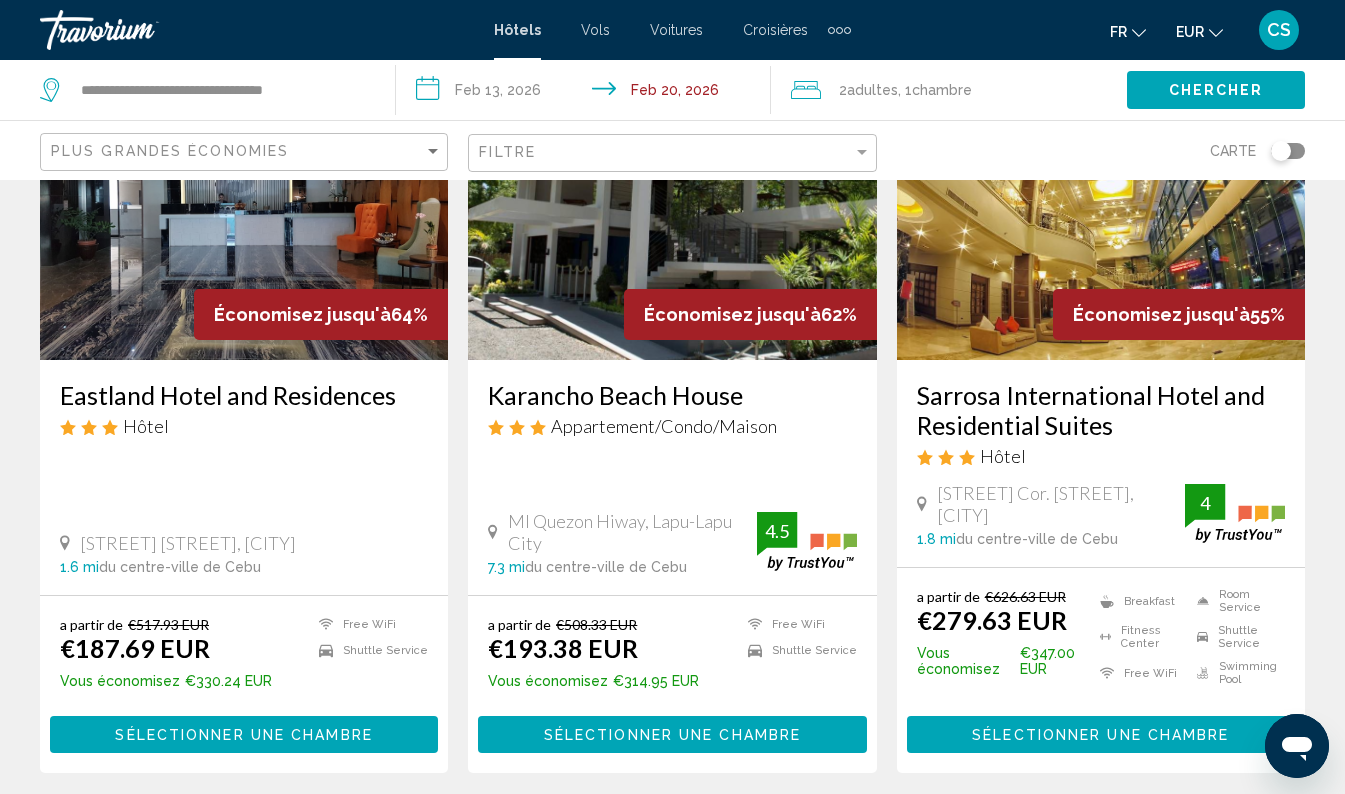 scroll, scrollTop: 207, scrollLeft: 0, axis: vertical 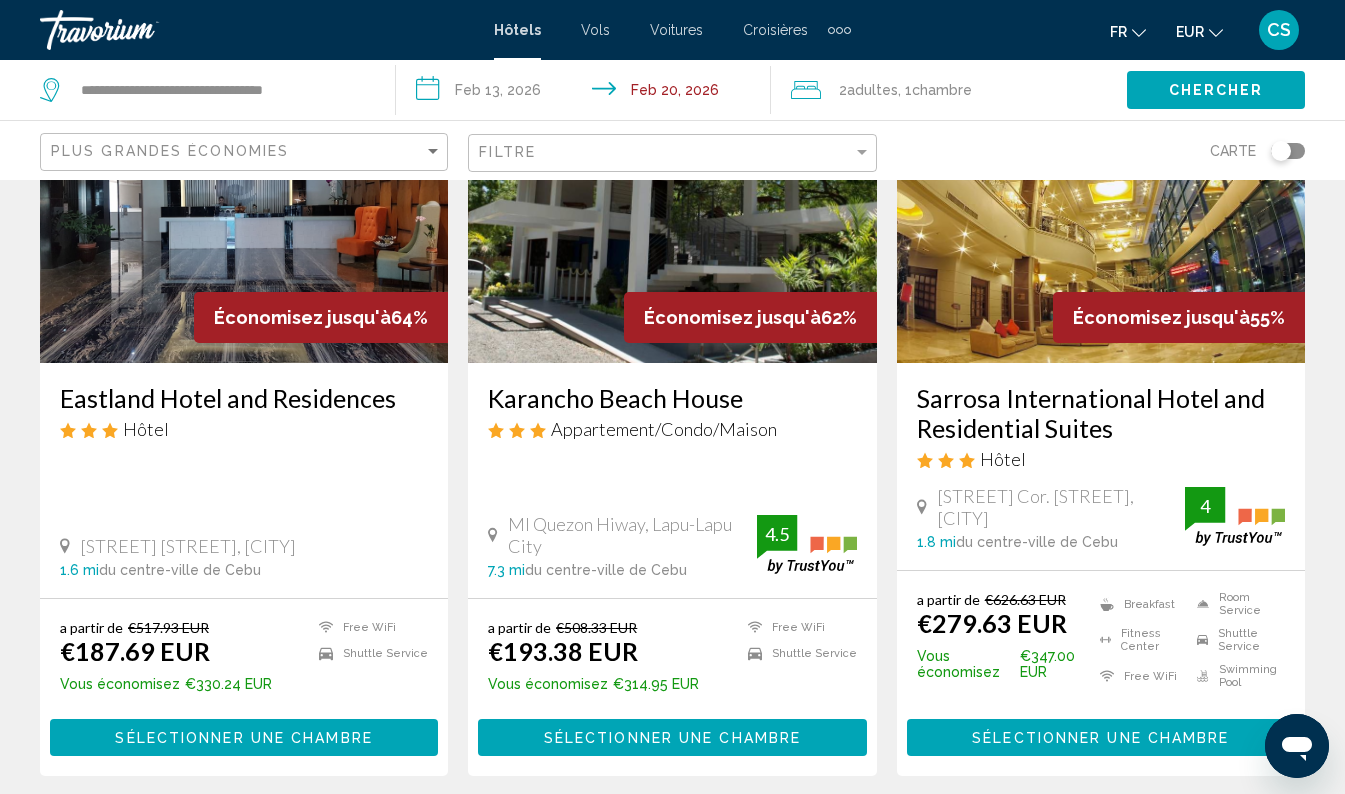 click on "Karancho Beach House" at bounding box center (672, 398) 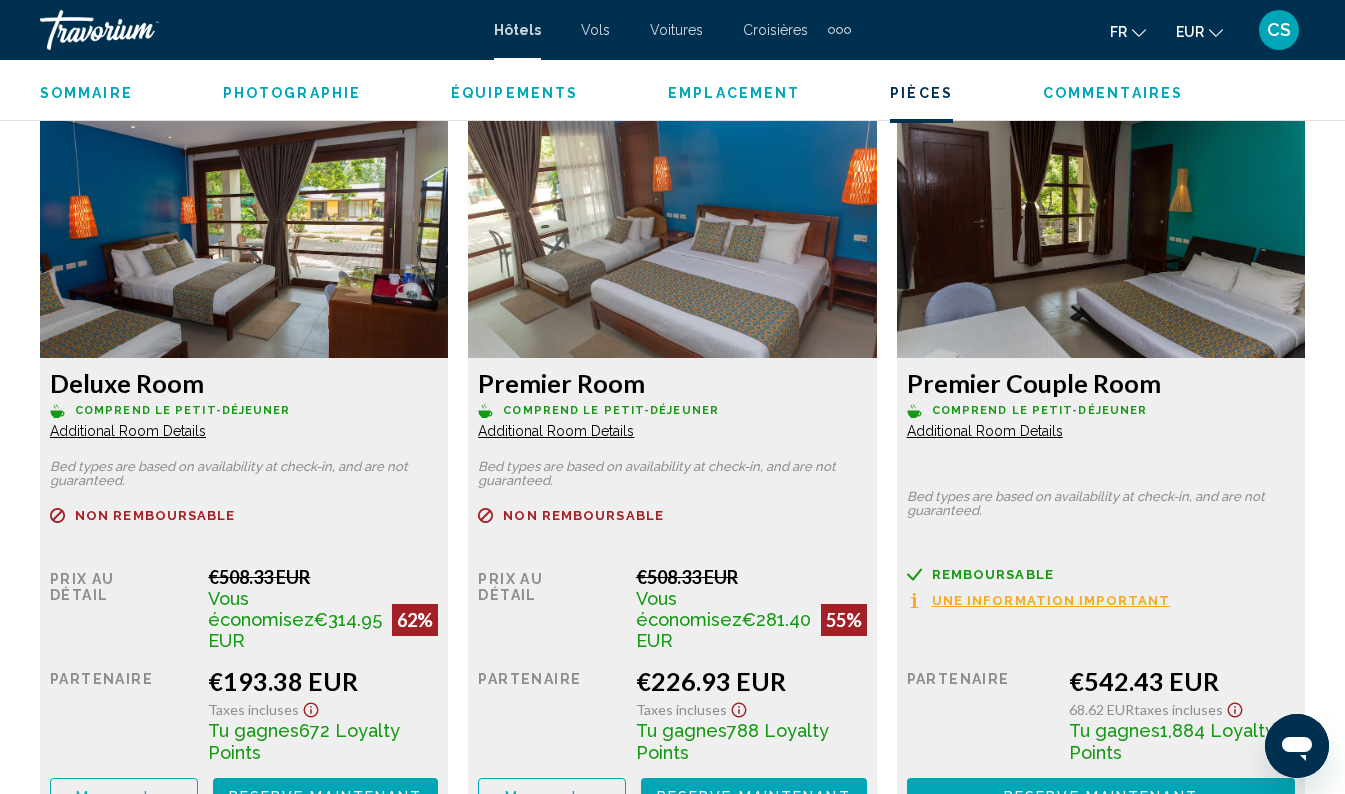 scroll, scrollTop: 3072, scrollLeft: 0, axis: vertical 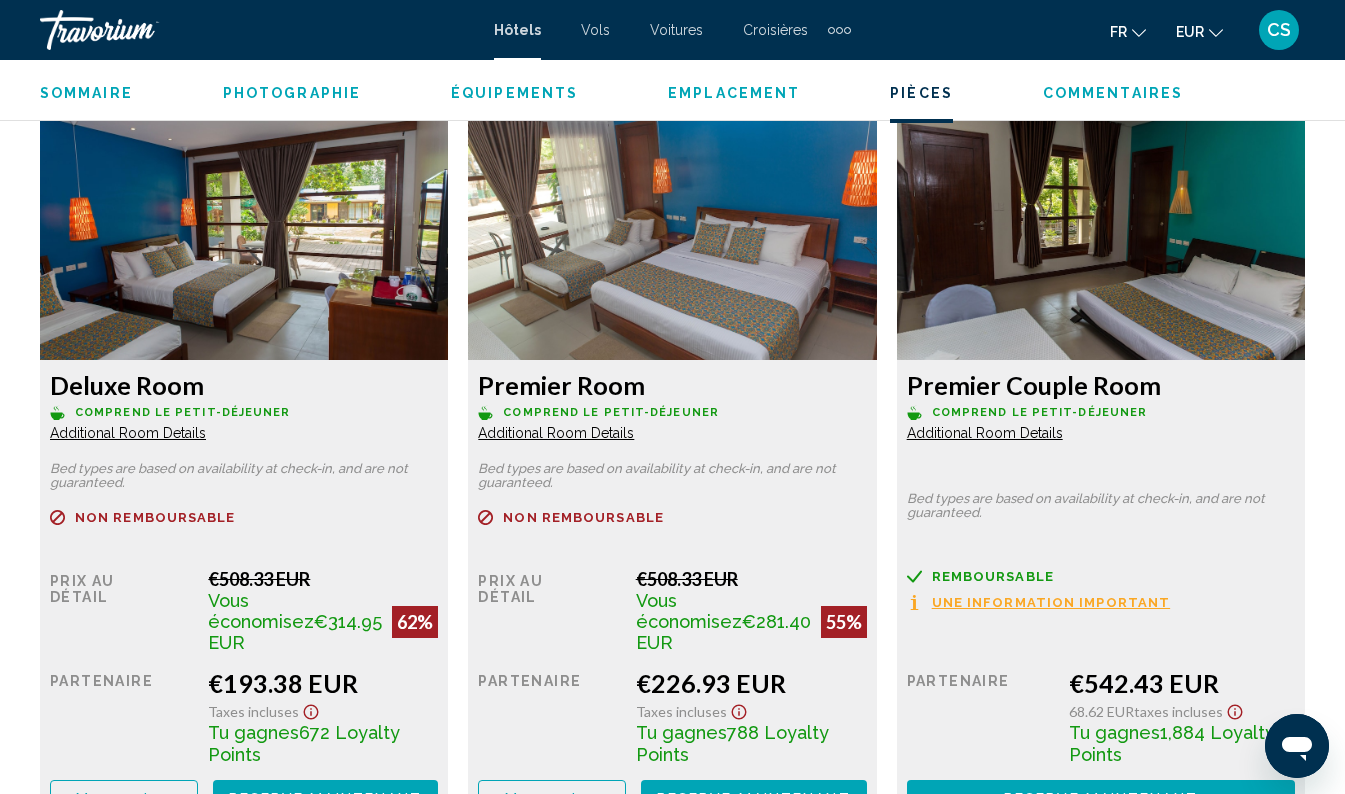 type 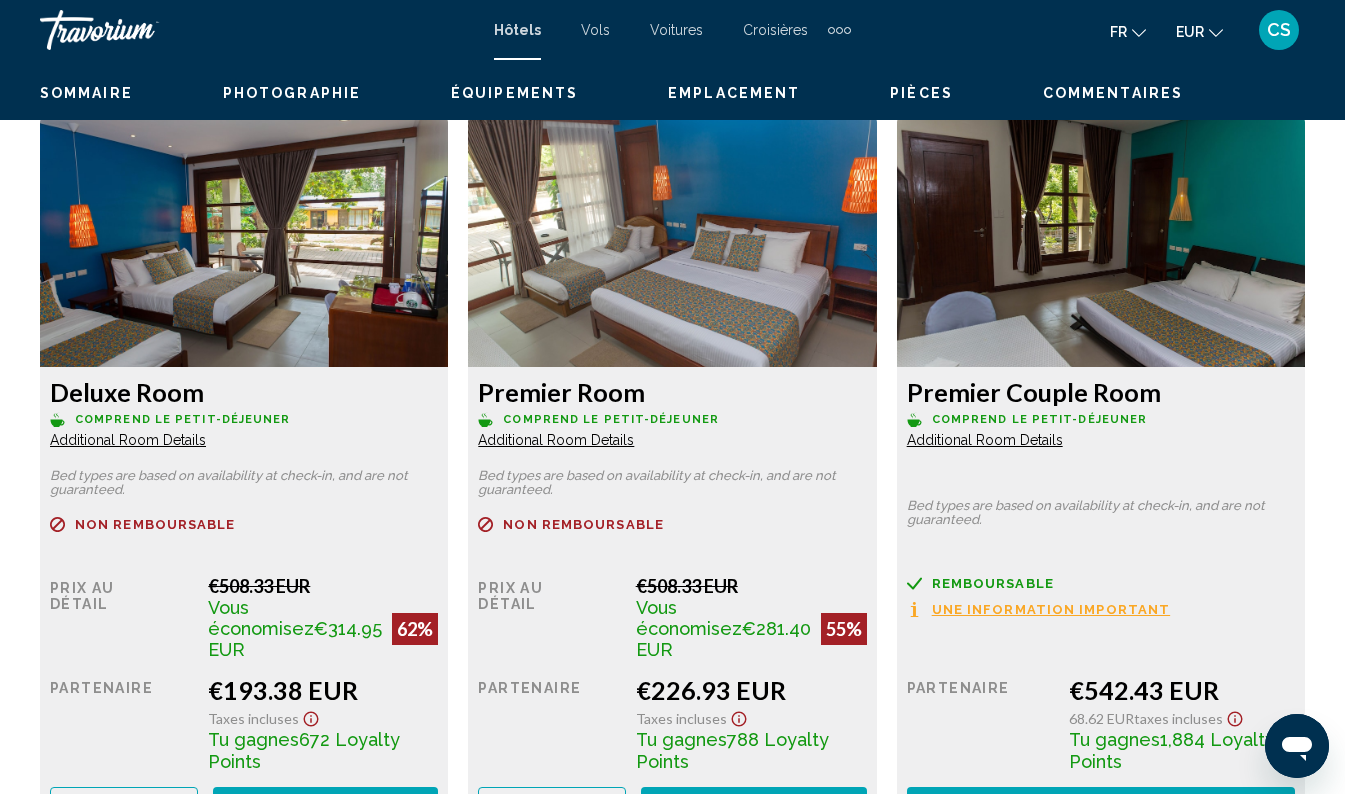 scroll, scrollTop: 138, scrollLeft: 0, axis: vertical 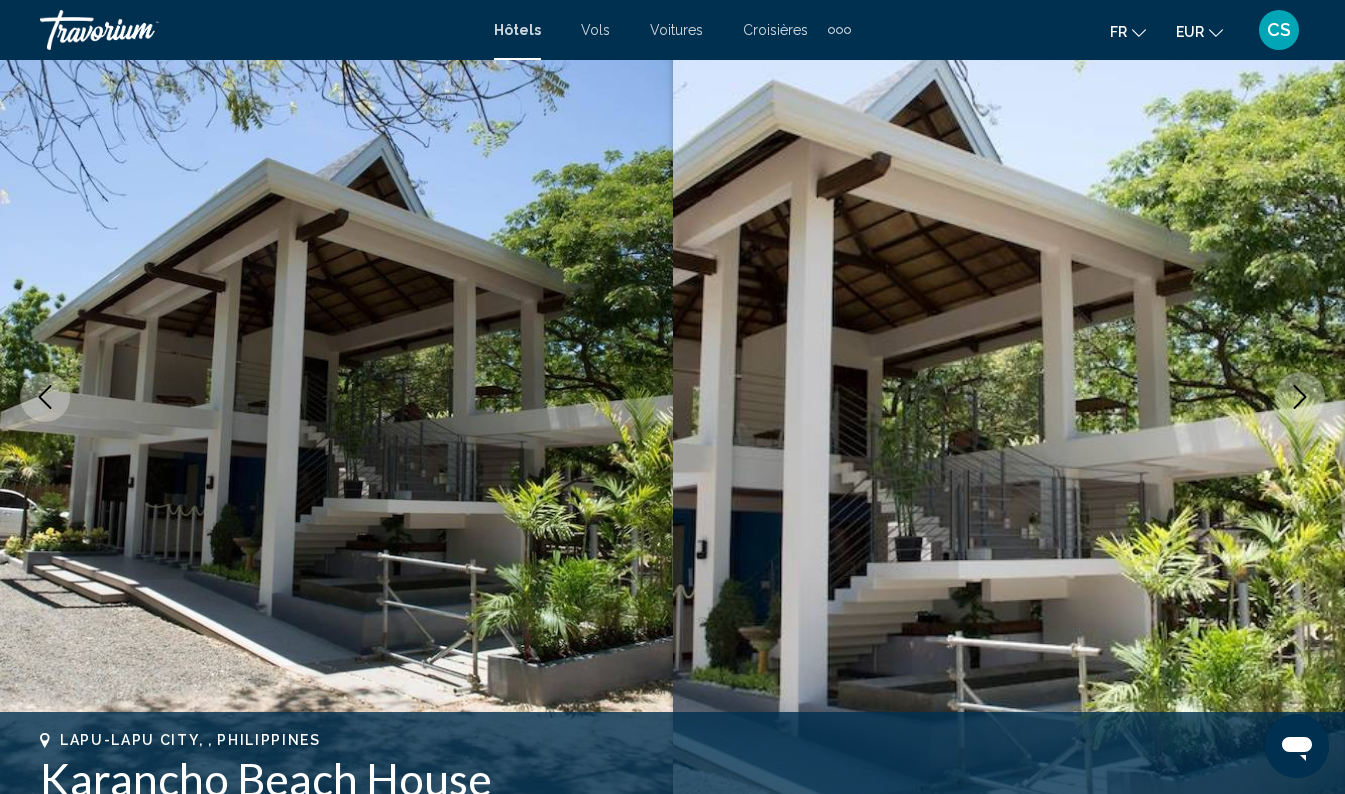 click at bounding box center (336, 397) 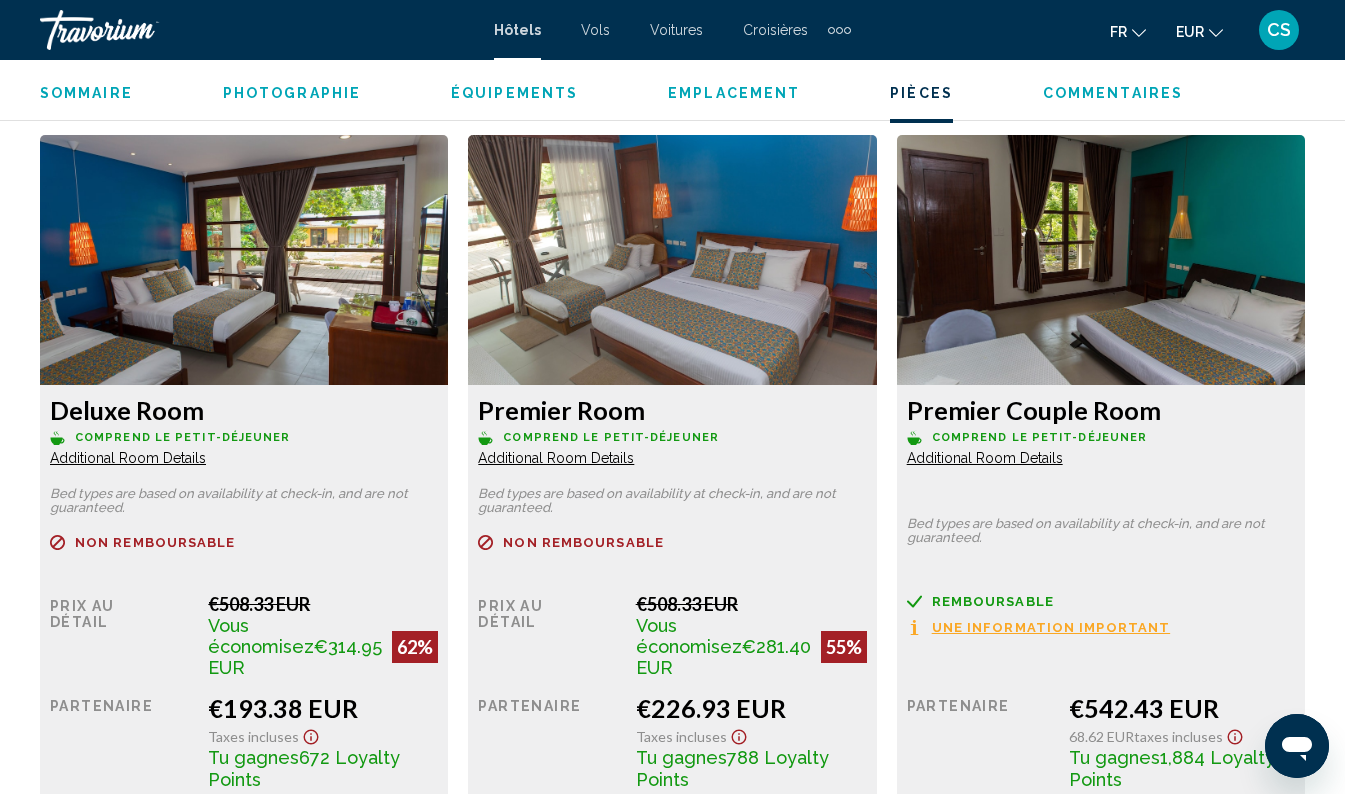 scroll, scrollTop: 3048, scrollLeft: 0, axis: vertical 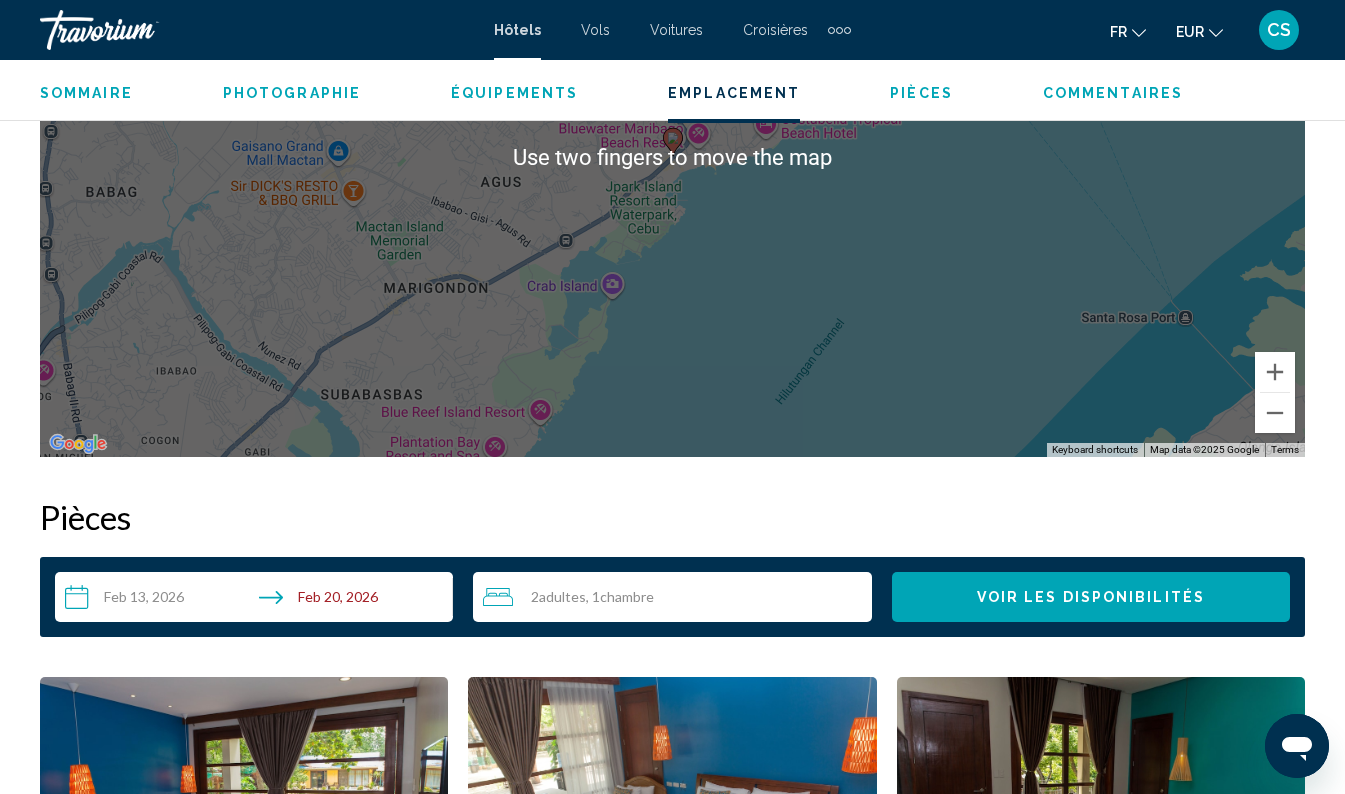 click on "2  Adulte Adultes , 1  Chambre pièces" at bounding box center [677, 597] 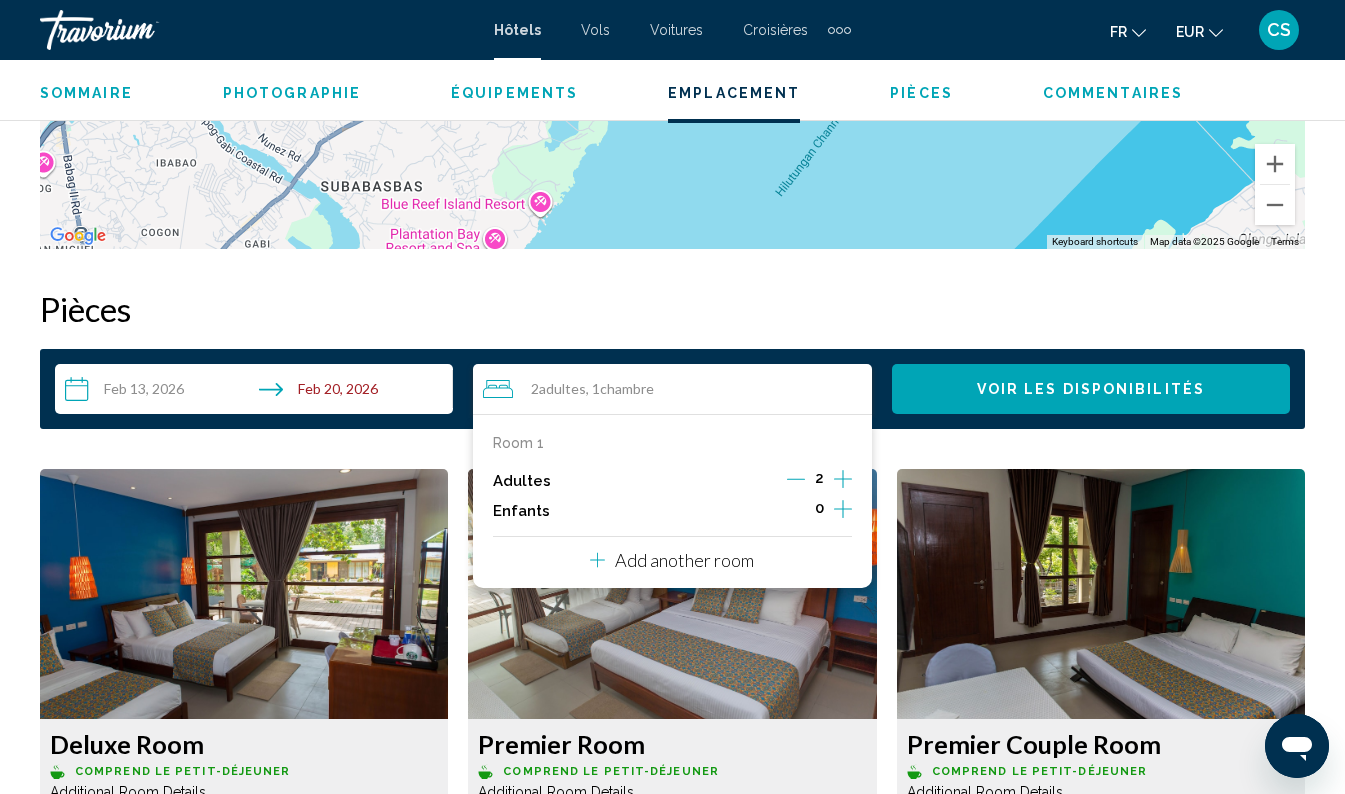 scroll, scrollTop: 2714, scrollLeft: 0, axis: vertical 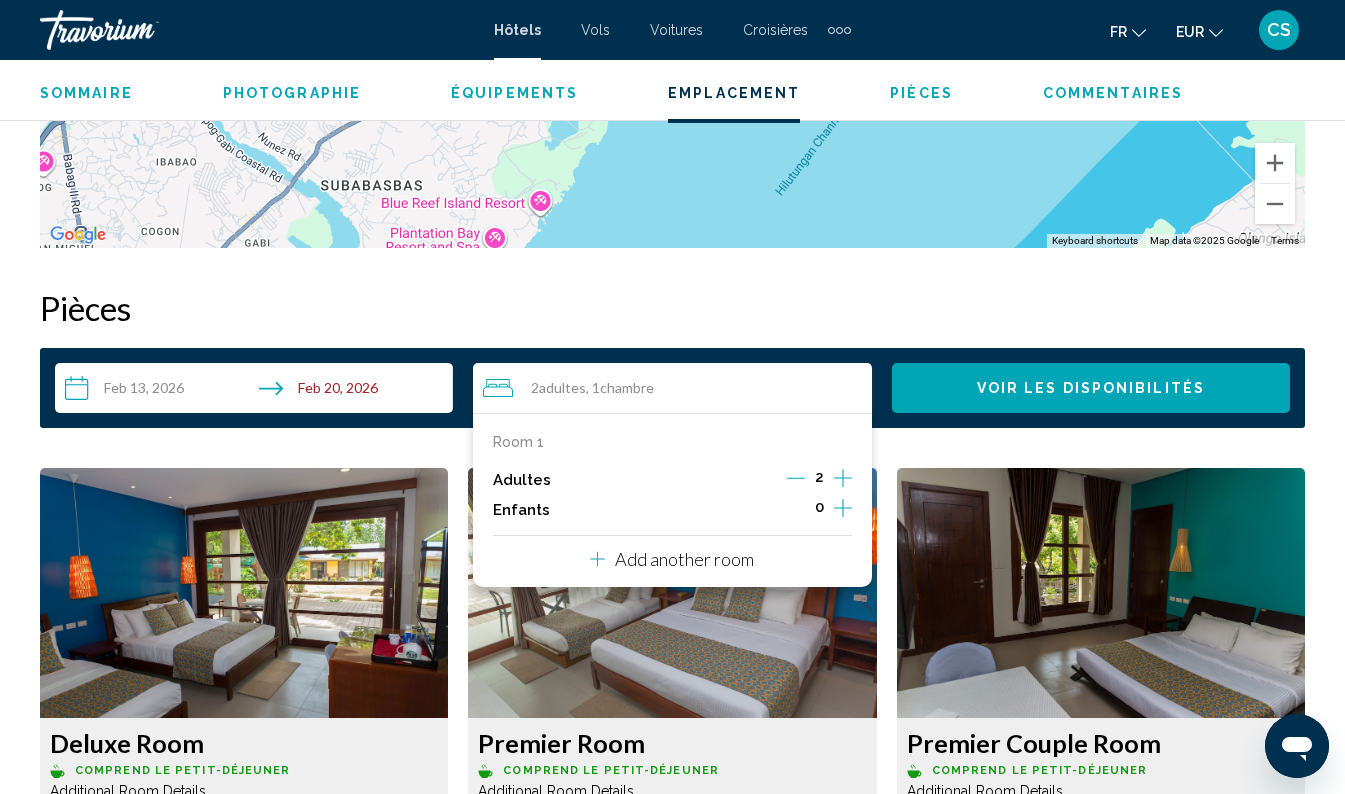 click 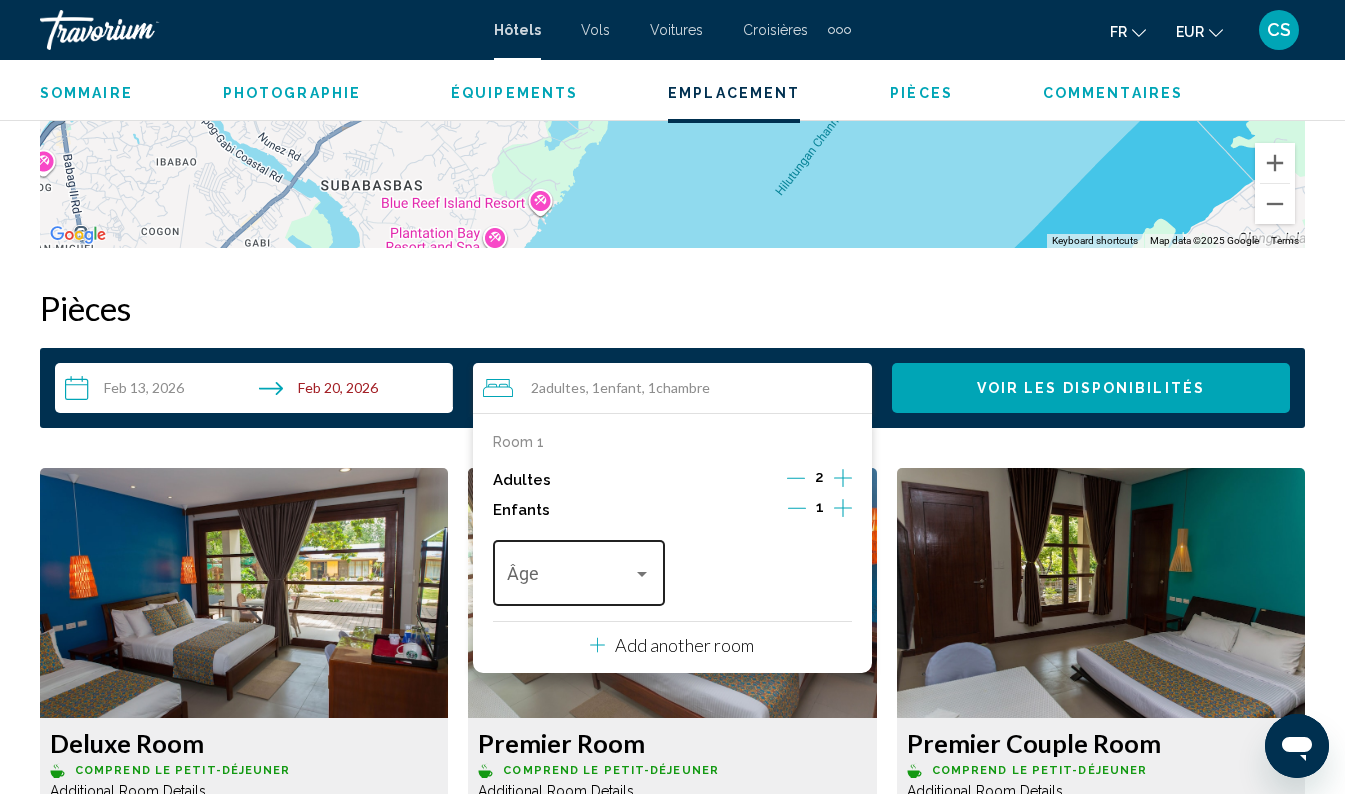 click at bounding box center (642, 574) 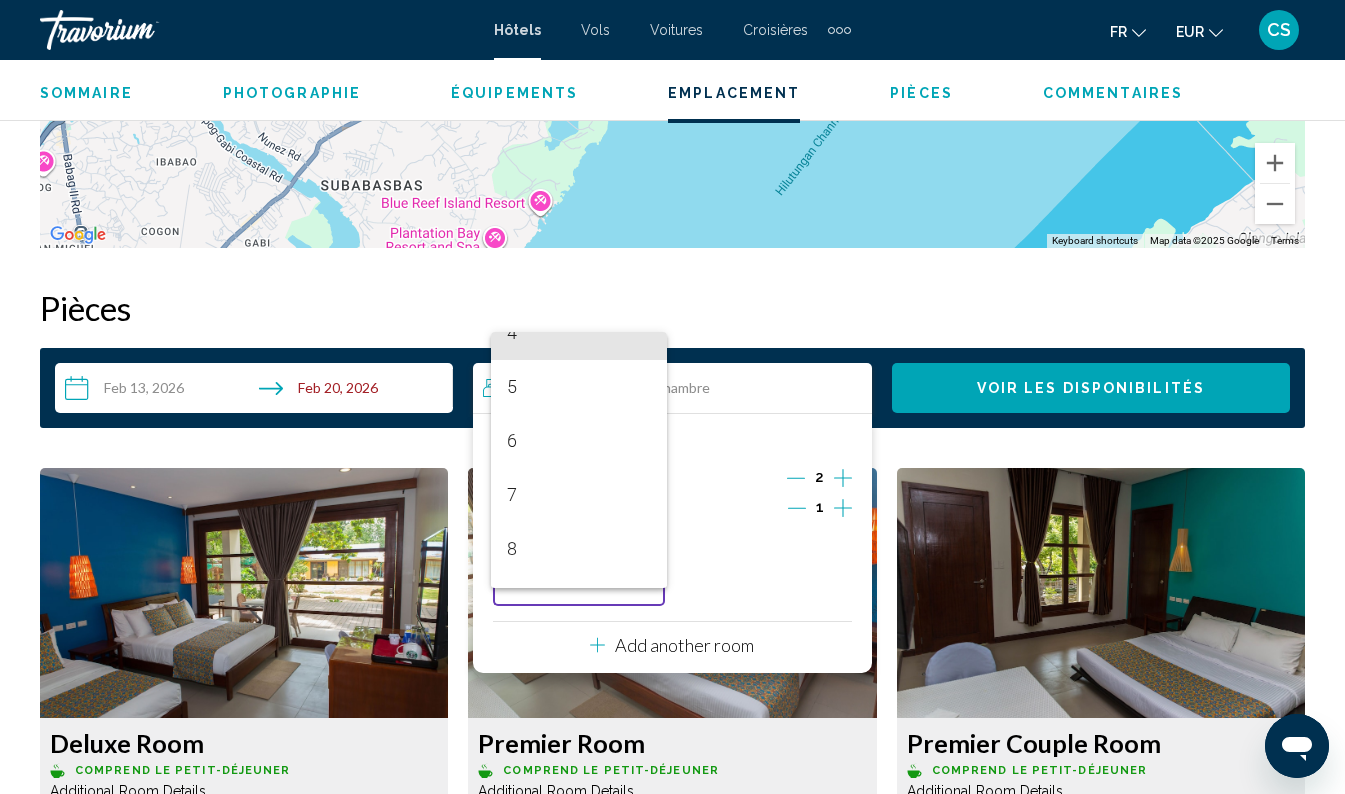 scroll, scrollTop: 234, scrollLeft: 0, axis: vertical 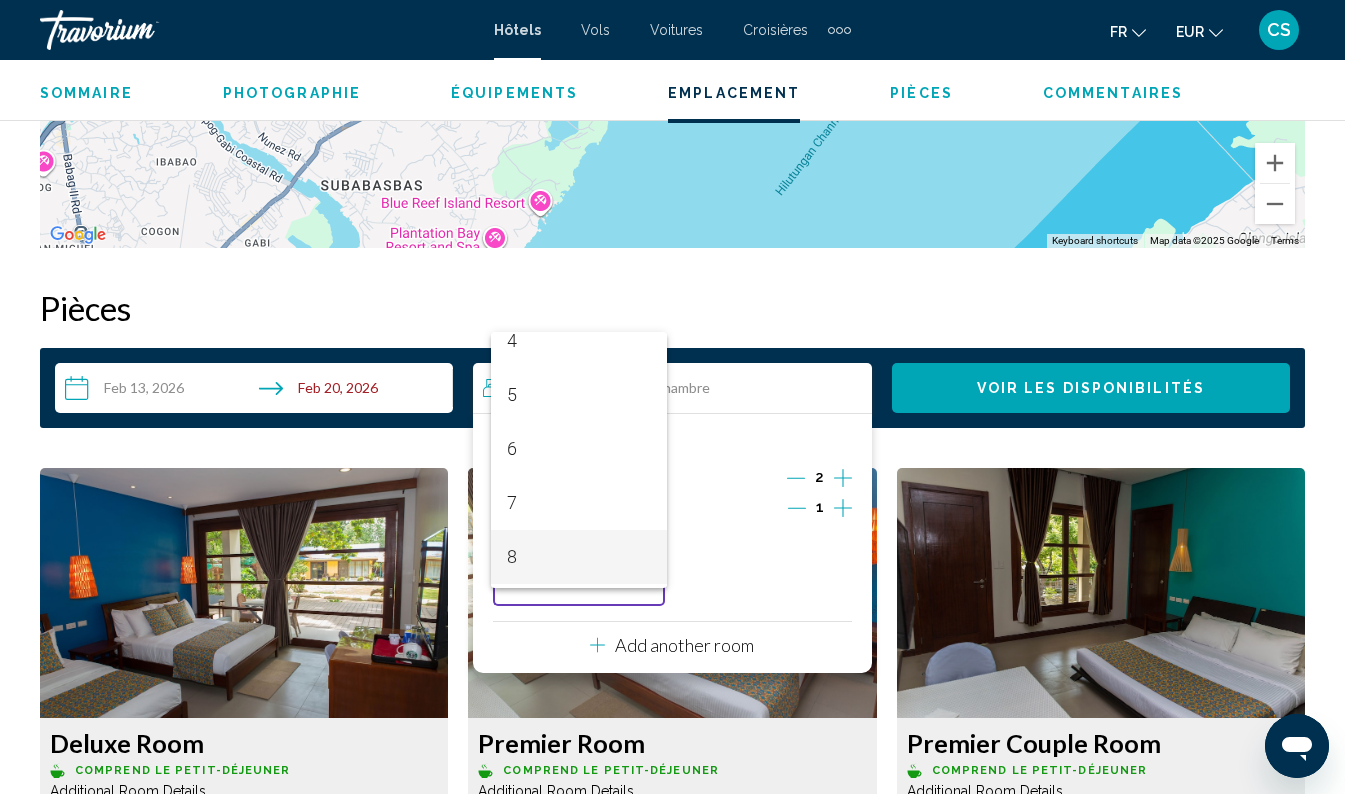 click on "8" at bounding box center [579, 557] 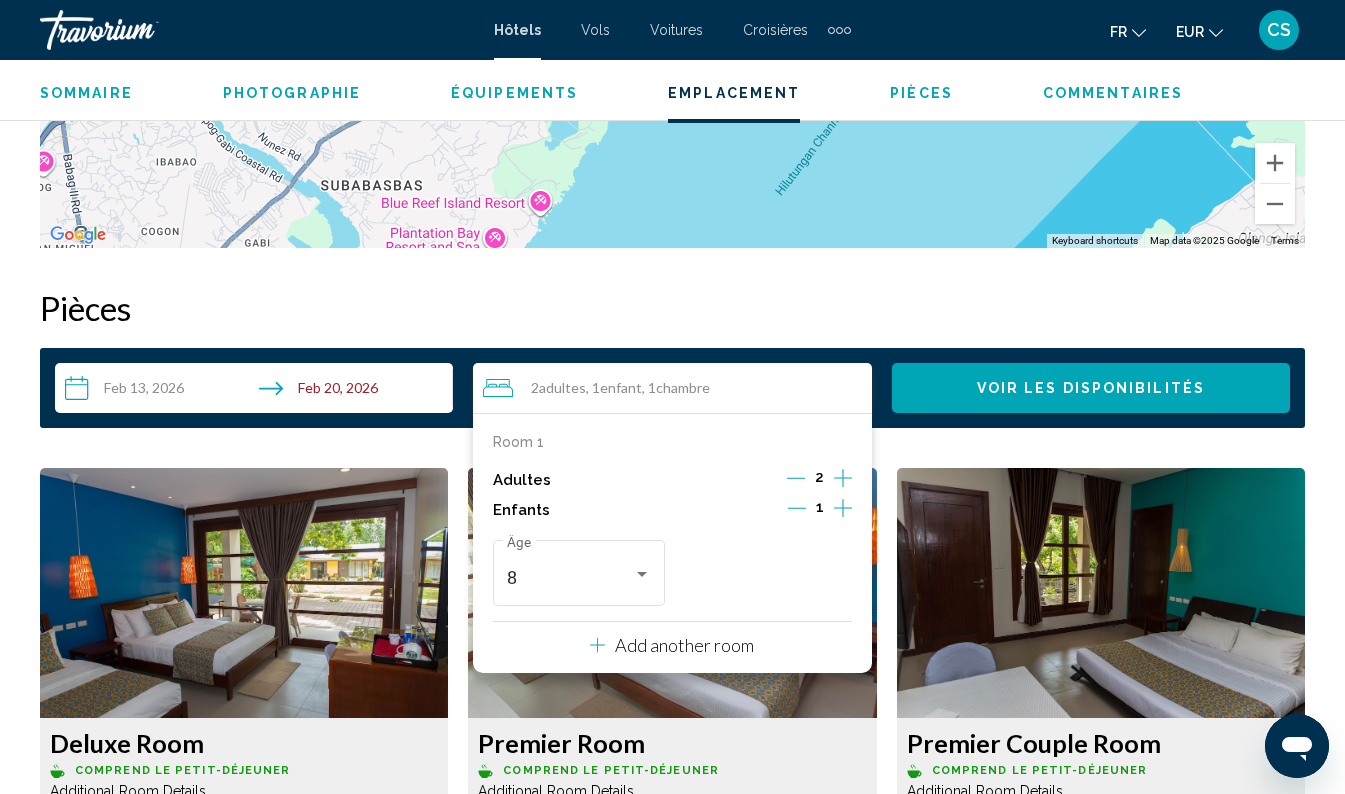 click on "Voir les disponibilités" at bounding box center (1091, 388) 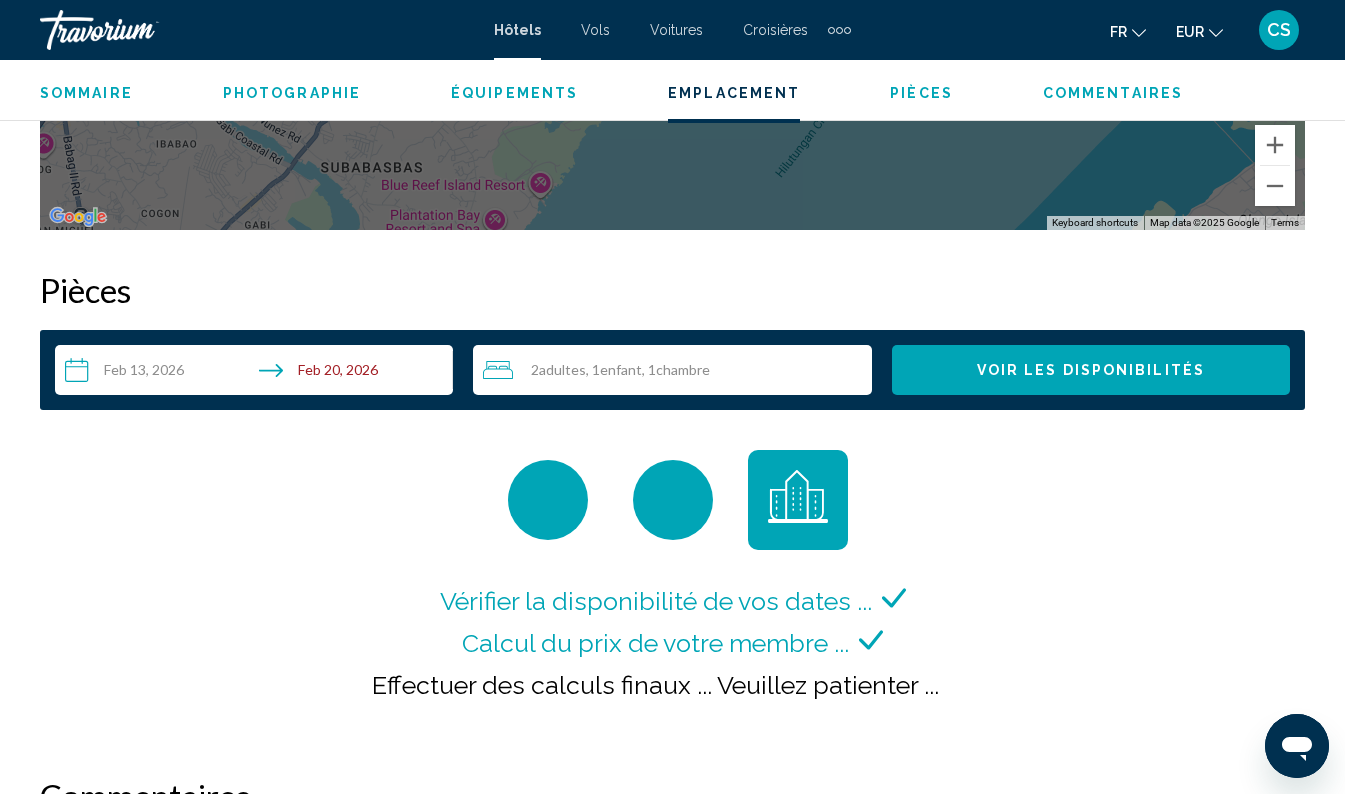 scroll, scrollTop: 2732, scrollLeft: 0, axis: vertical 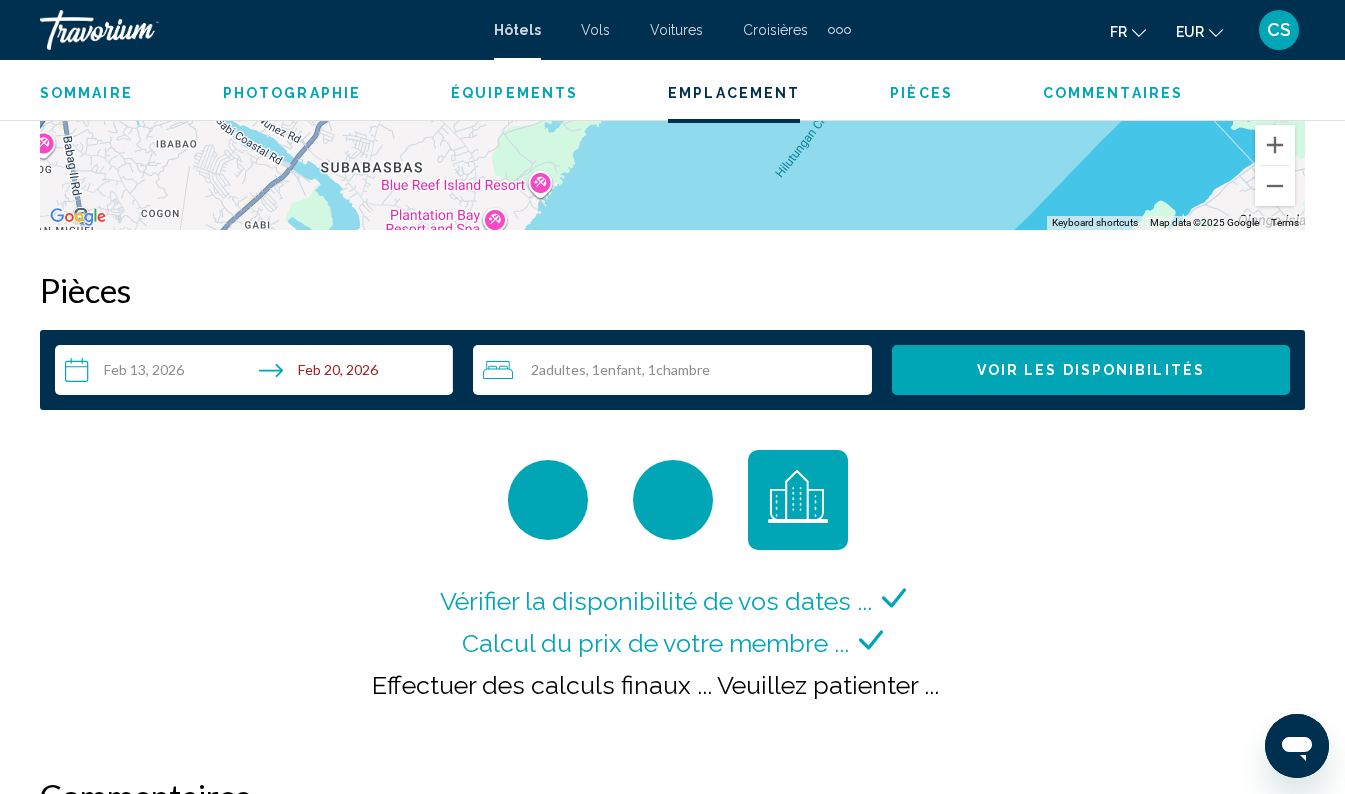 click on "Hôtels Vols Voitures Croisières Activités Hôtels Vols Voitures Croisières Activités fr
English Español Français Italiano Português русский EUR
USD ($) MXN (Mex$) CAD (Can$) GBP (£) EUR (€) AUD (A$) NZD (NZ$) CNY (CN¥) CS Se connecter" at bounding box center (672, 30) 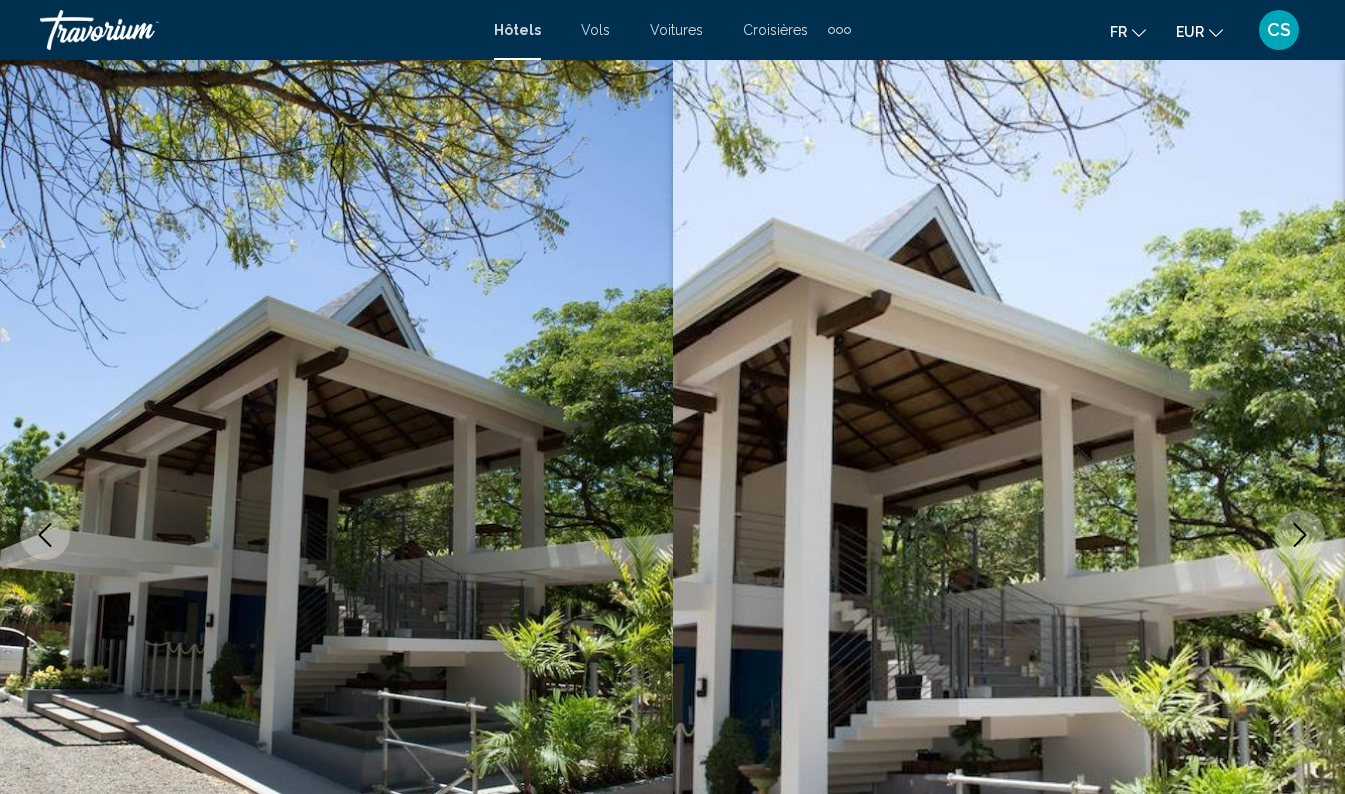 scroll, scrollTop: 0, scrollLeft: 0, axis: both 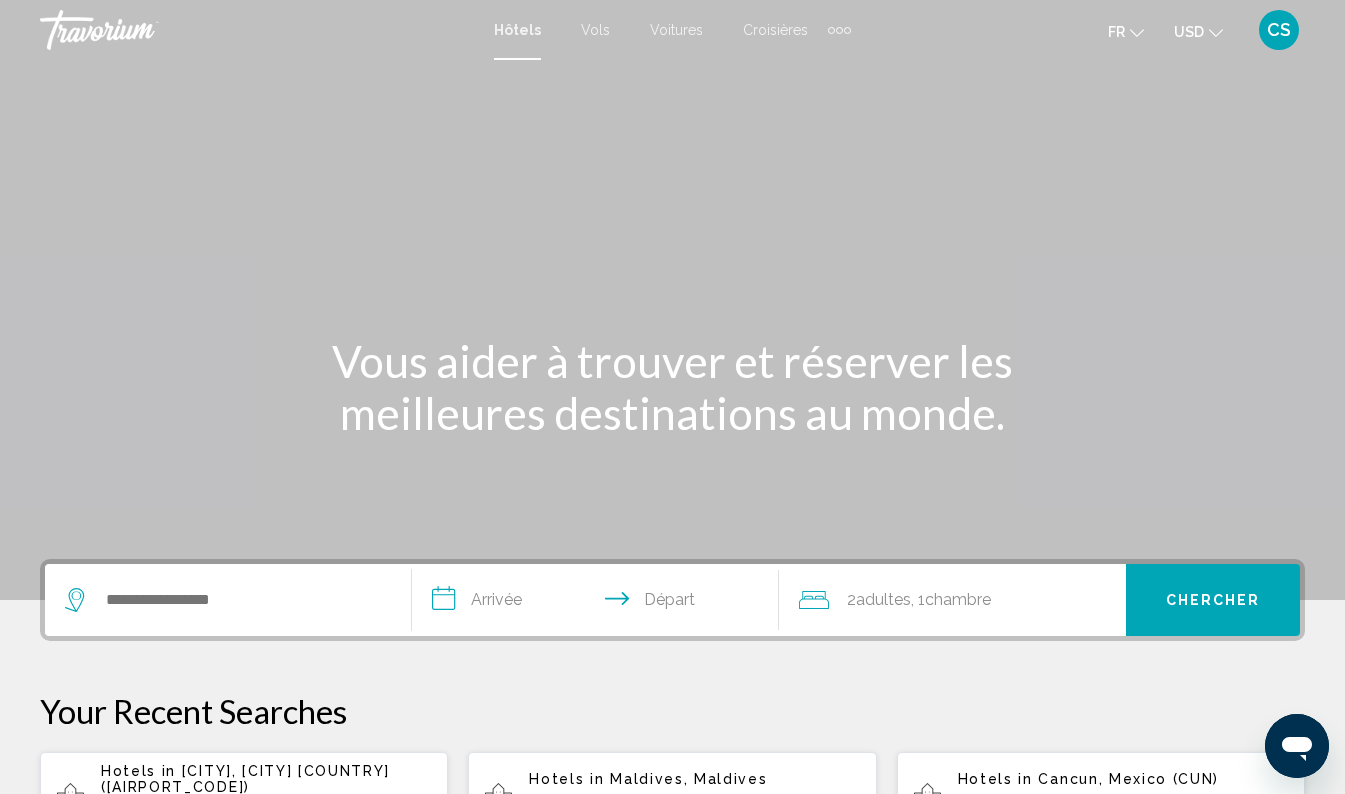 click on "USD
USD ($) MXN (Mex$) CAD (Can$) GBP (£) EUR (€) AUD (A$) NZD (NZ$) CNY (CN¥)" 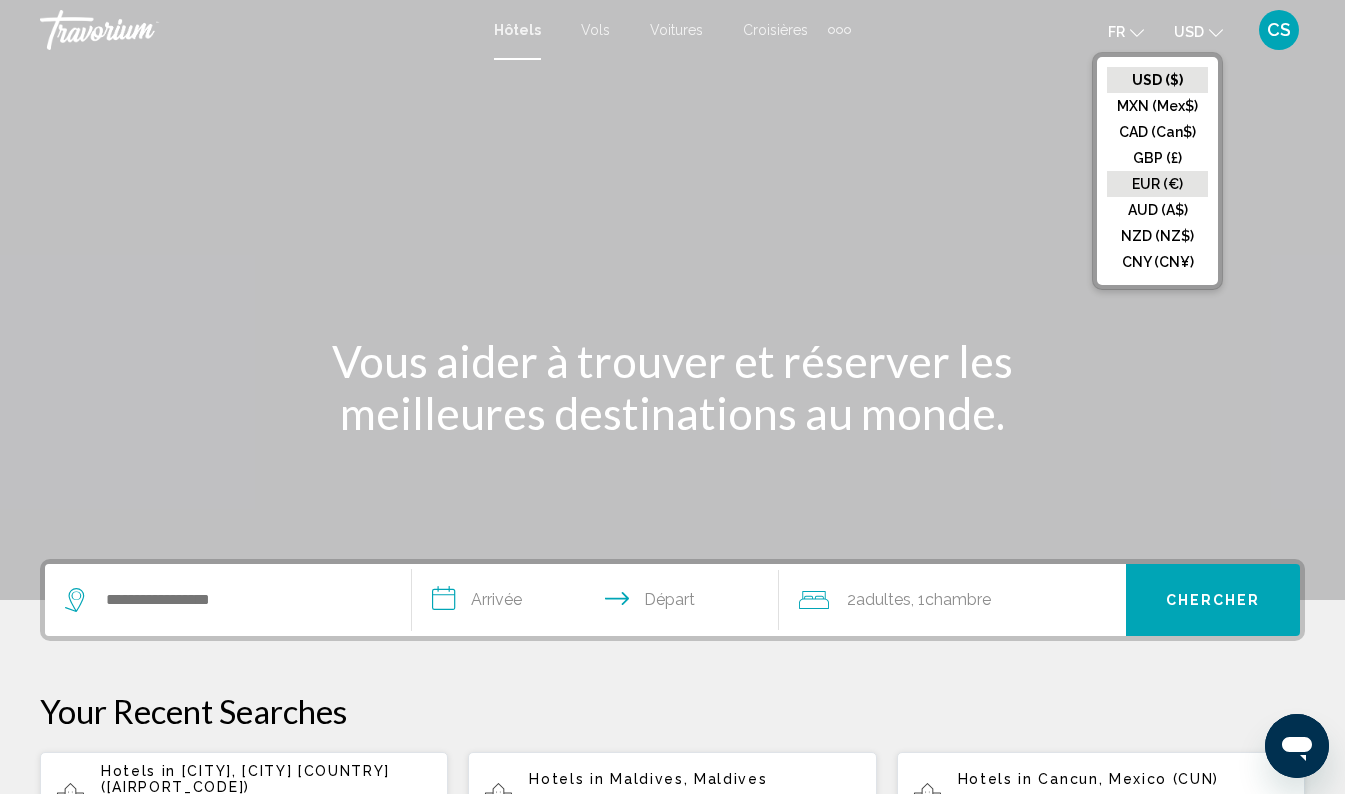 click on "EUR (€)" 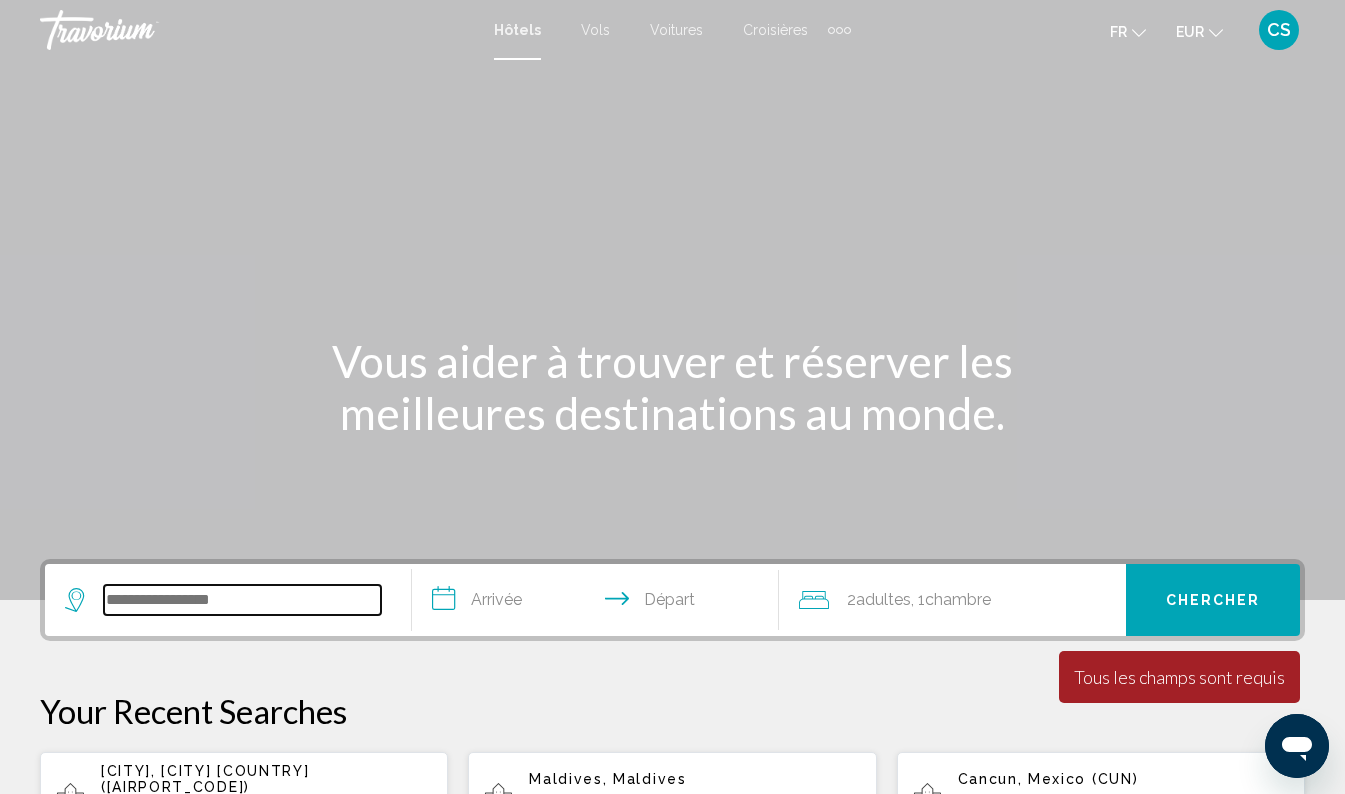 click at bounding box center [242, 600] 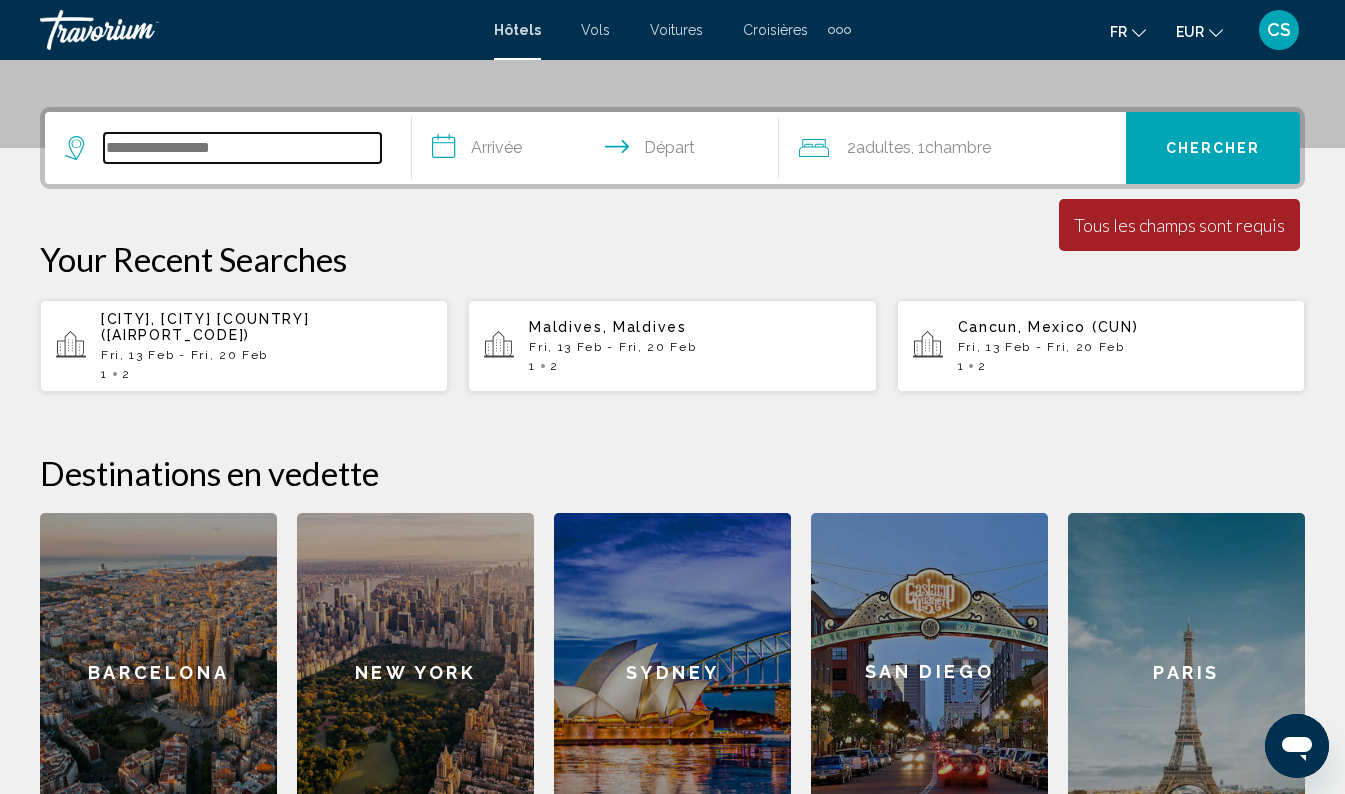 scroll, scrollTop: 494, scrollLeft: 0, axis: vertical 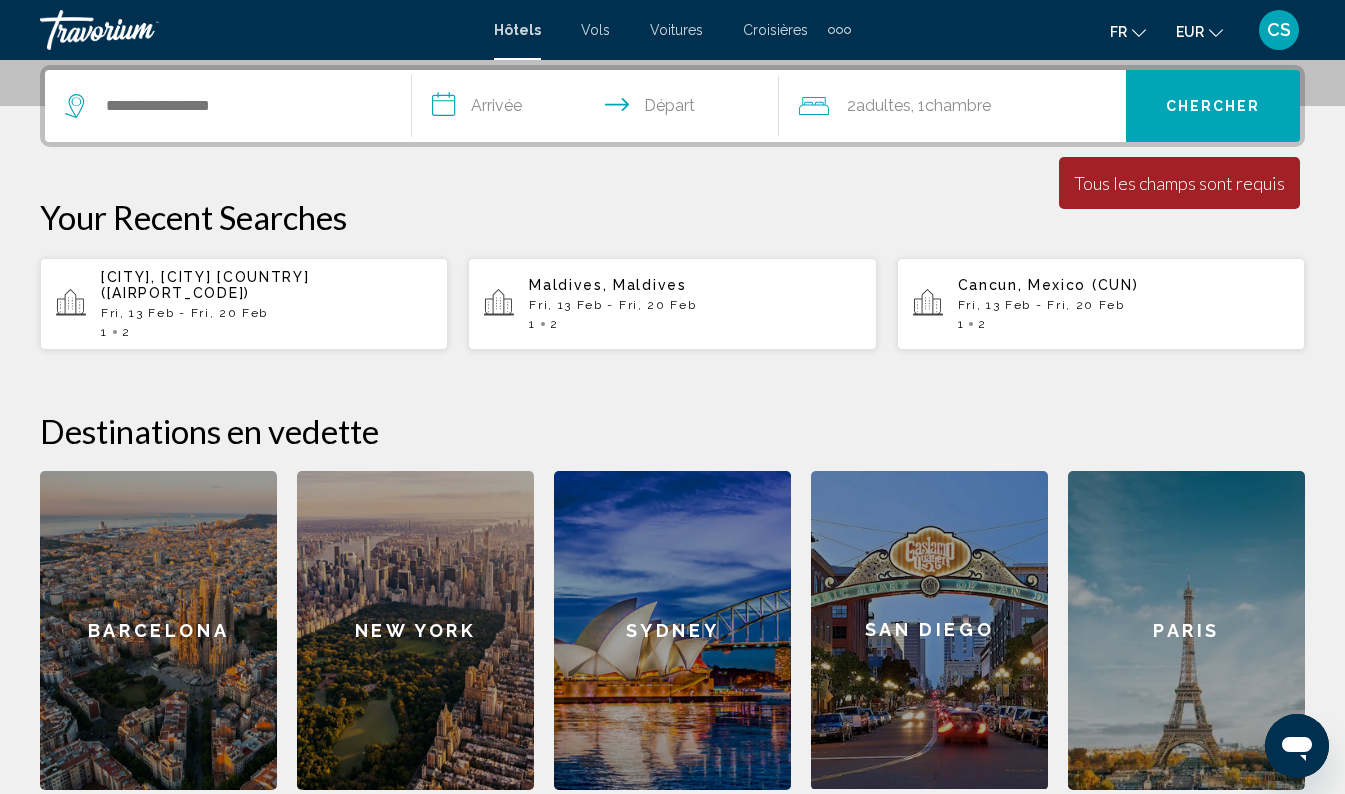 click on "Fri, 13 Feb - Fri, 20 Feb" at bounding box center [266, 313] 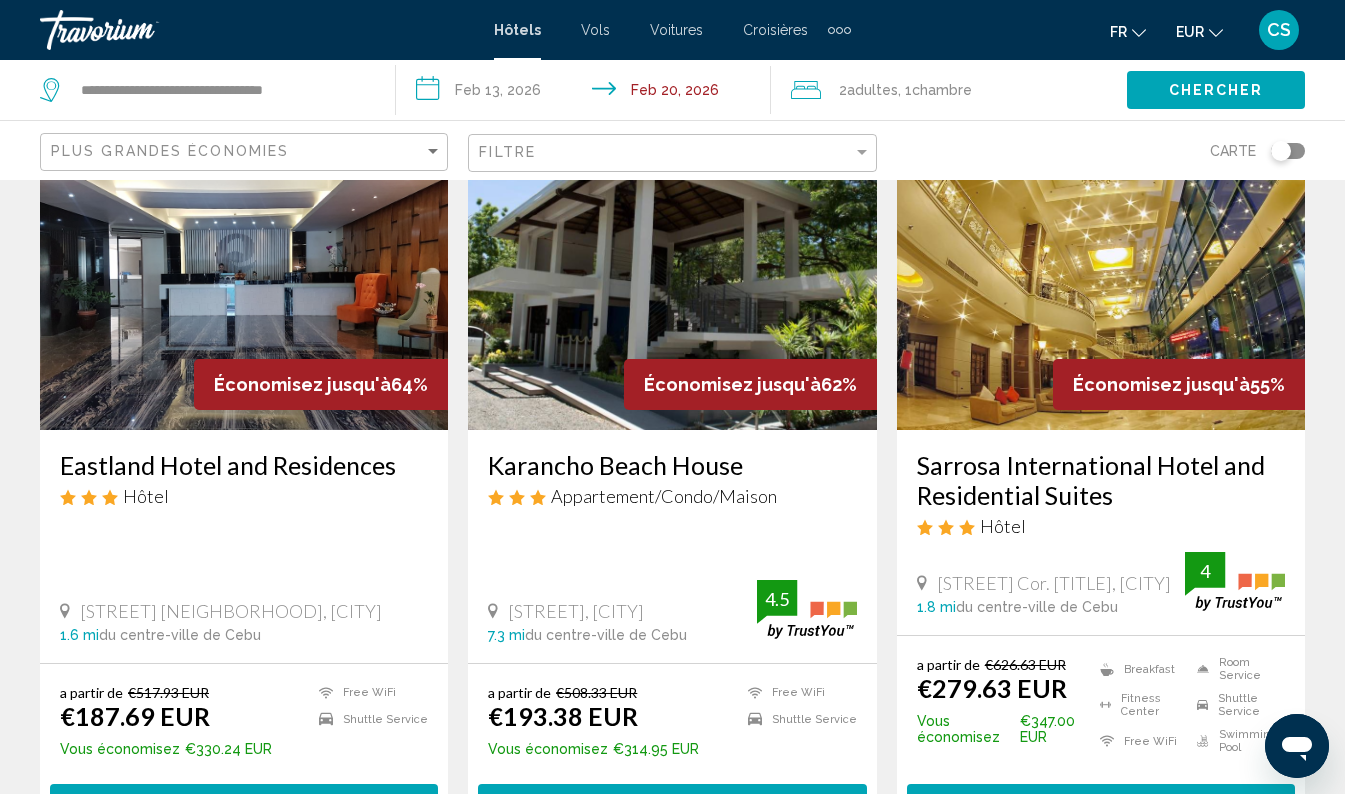 scroll, scrollTop: 139, scrollLeft: 0, axis: vertical 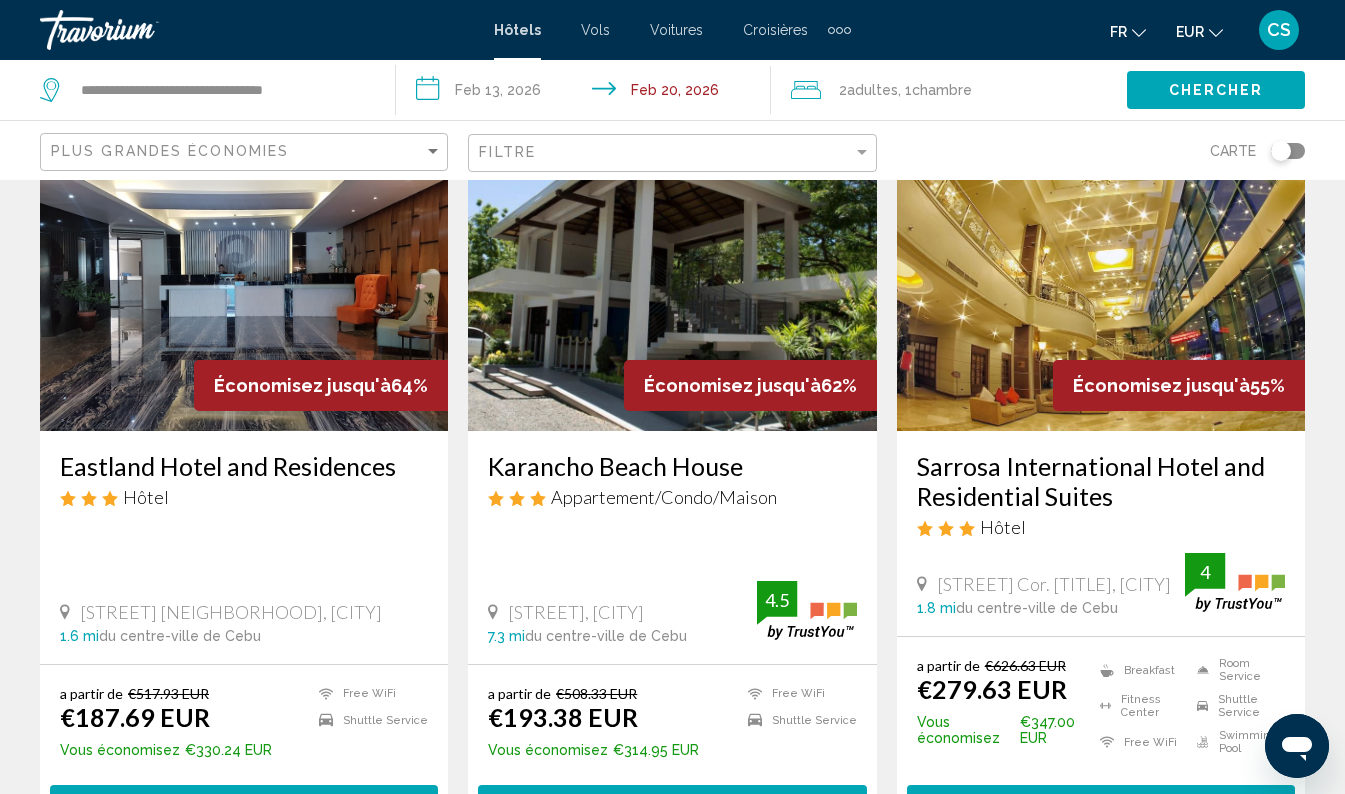 click on "Karancho Beach House" at bounding box center (672, 466) 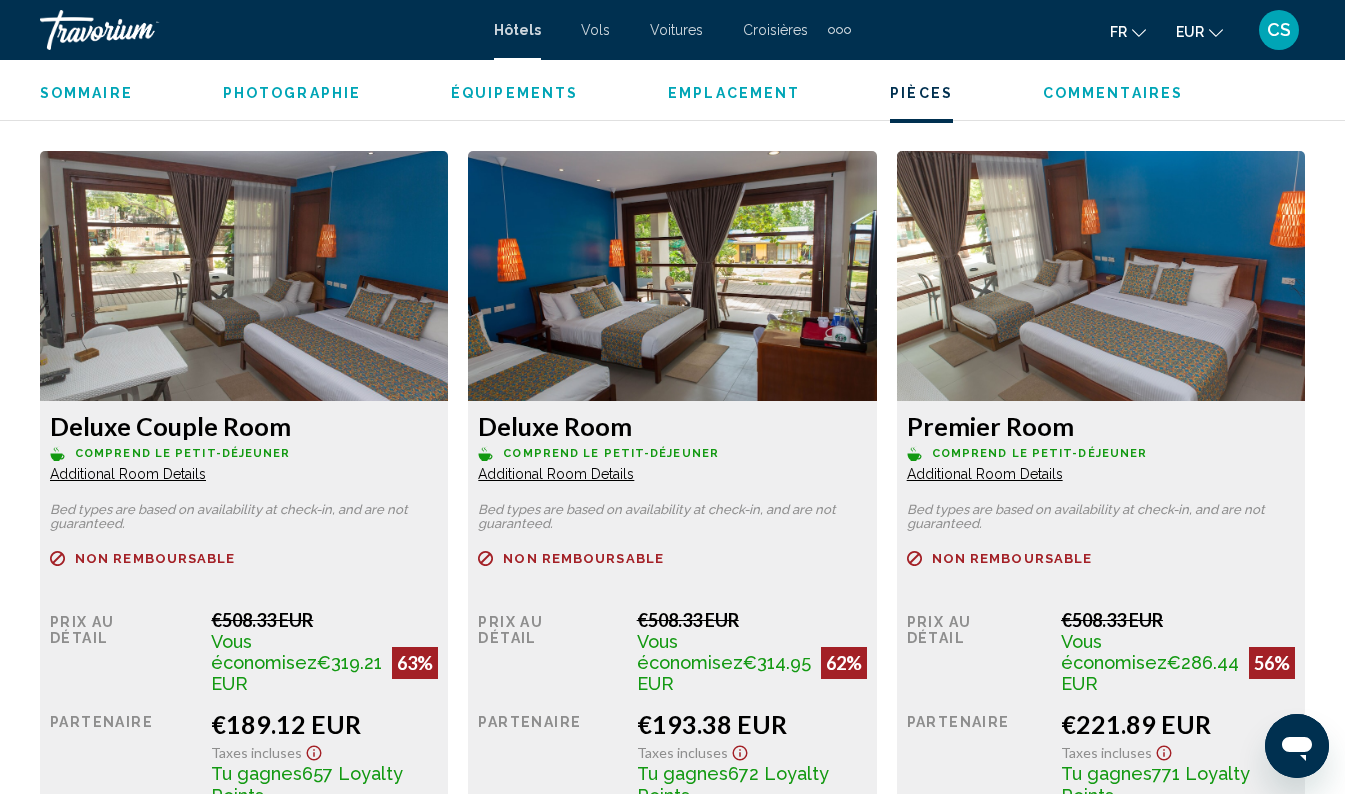 scroll, scrollTop: 3037, scrollLeft: 0, axis: vertical 